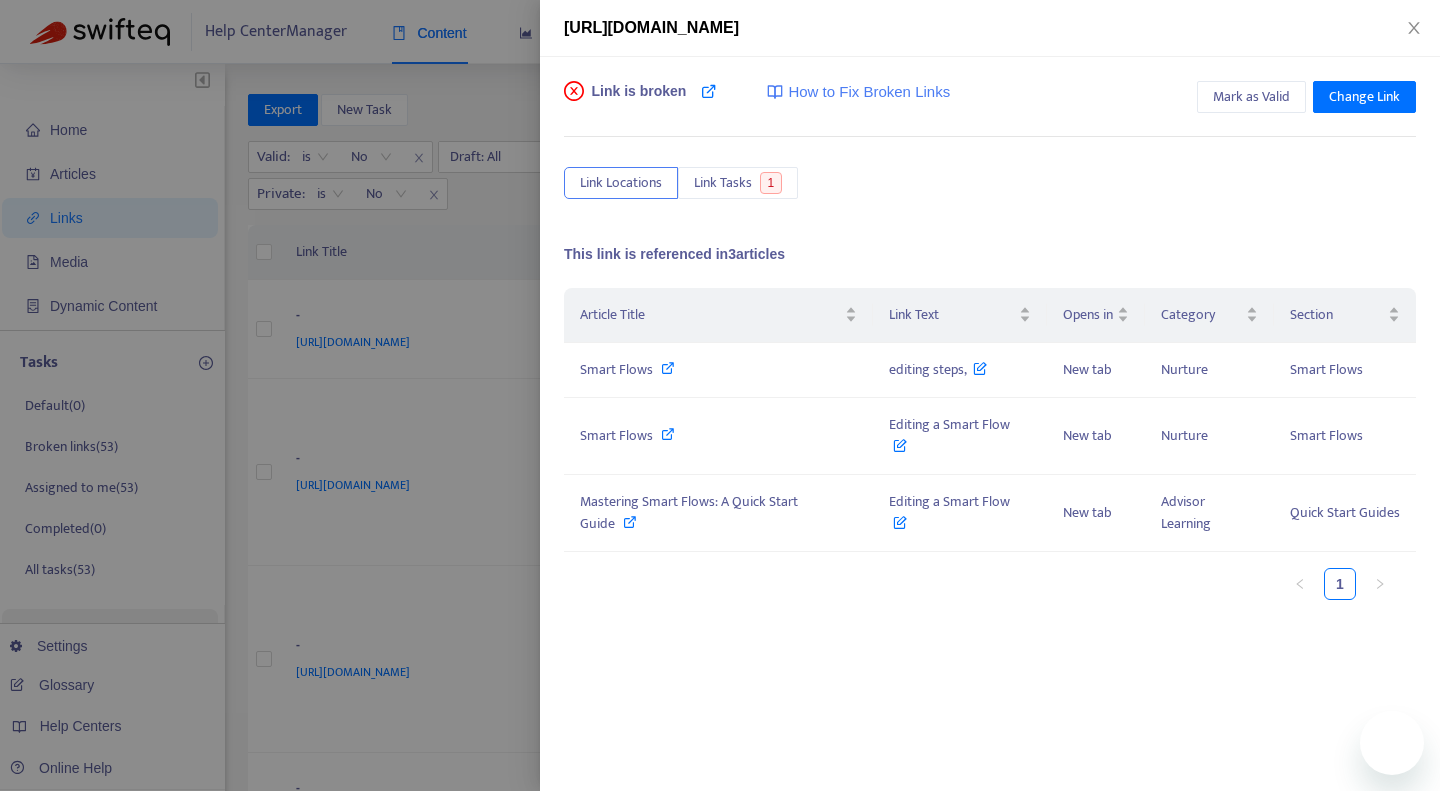 scroll, scrollTop: 0, scrollLeft: 0, axis: both 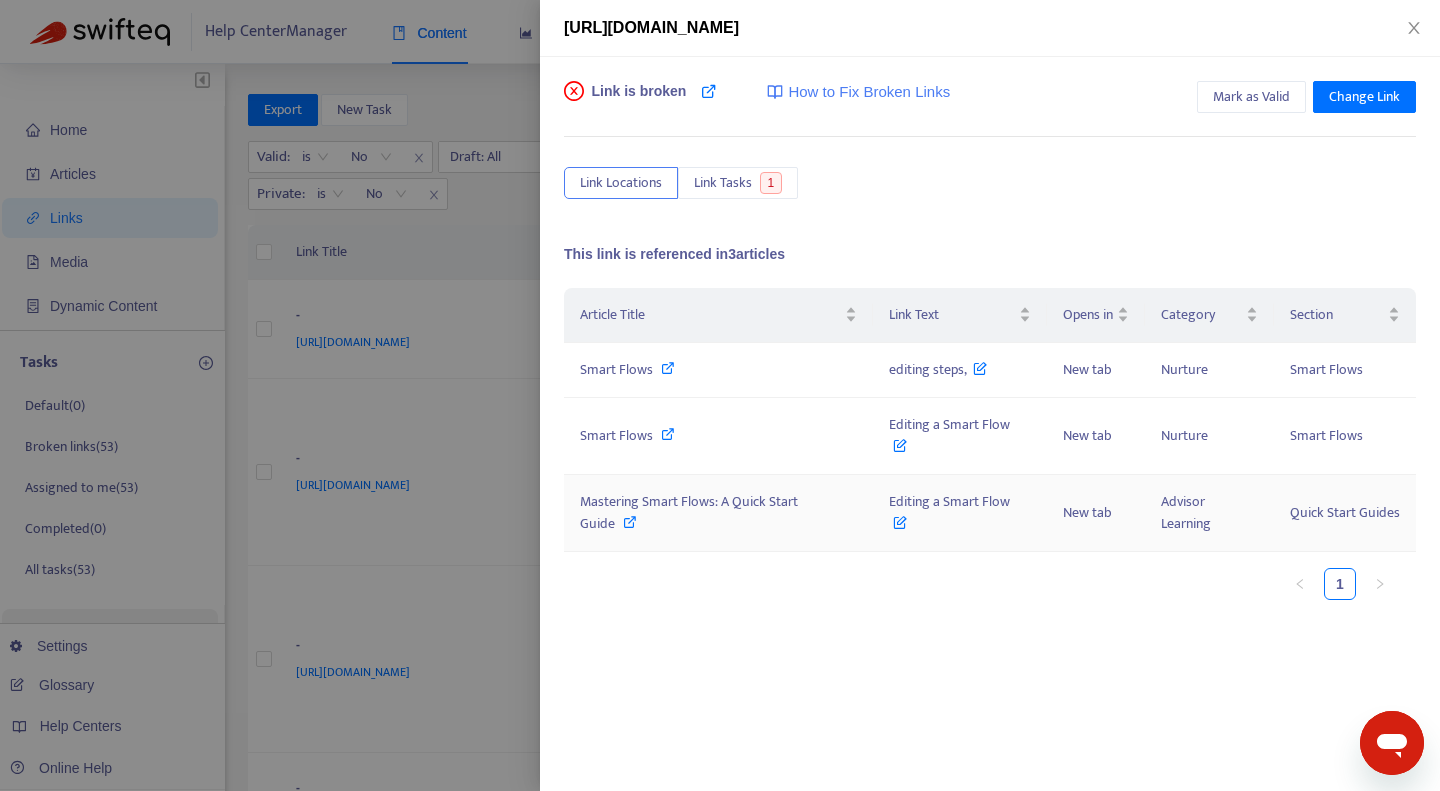 click at bounding box center [630, 522] 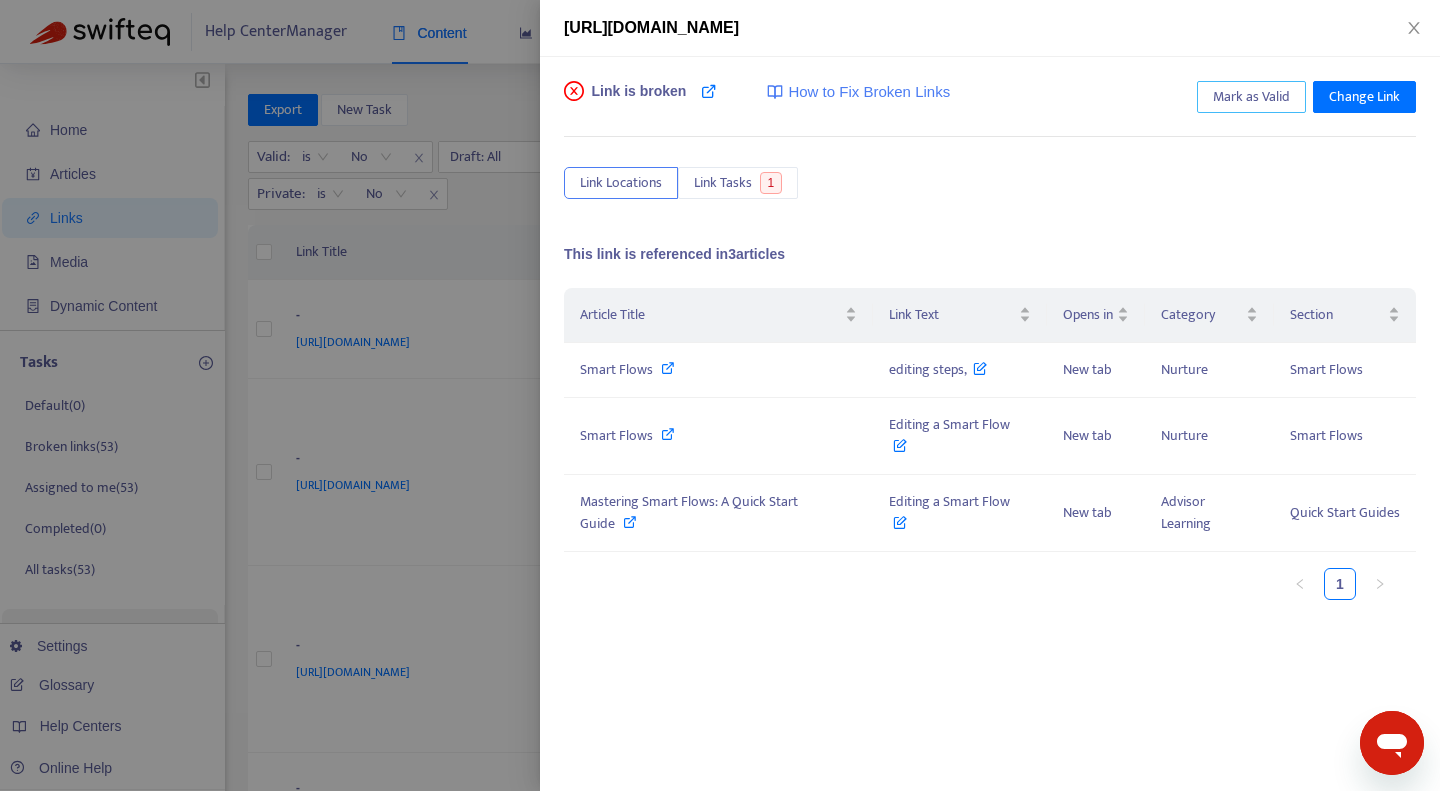 click on "Mark as Valid" at bounding box center (1251, 97) 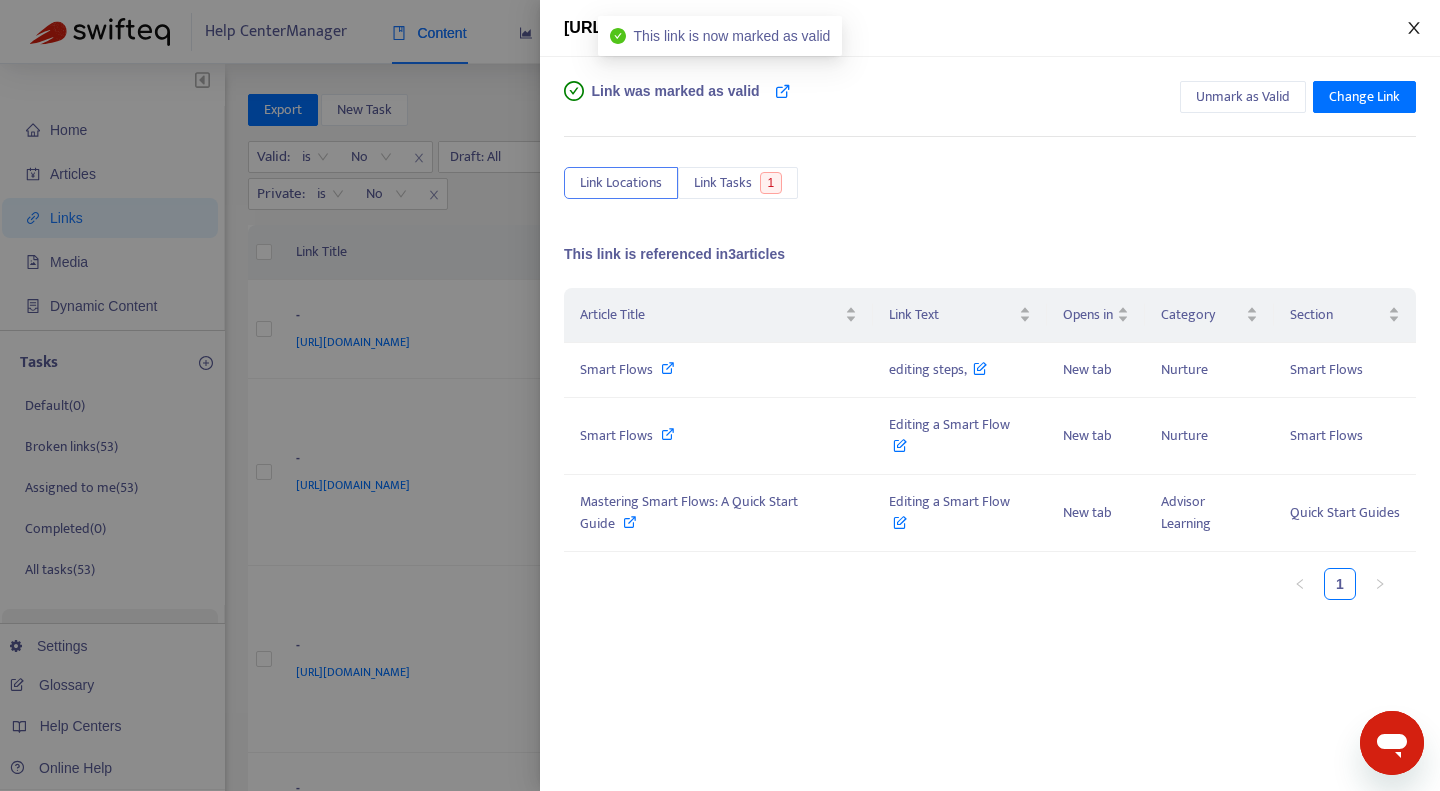 click 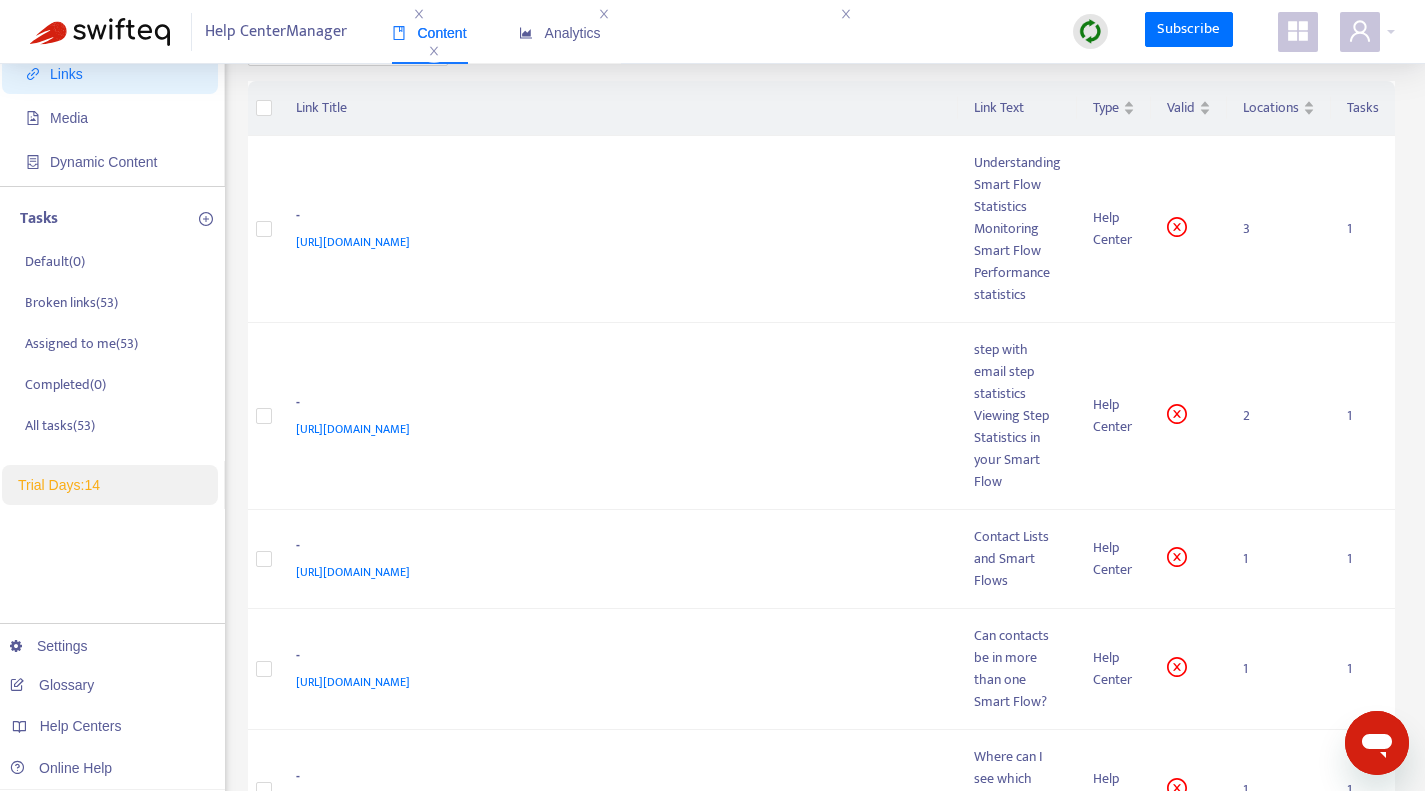 scroll, scrollTop: 0, scrollLeft: 0, axis: both 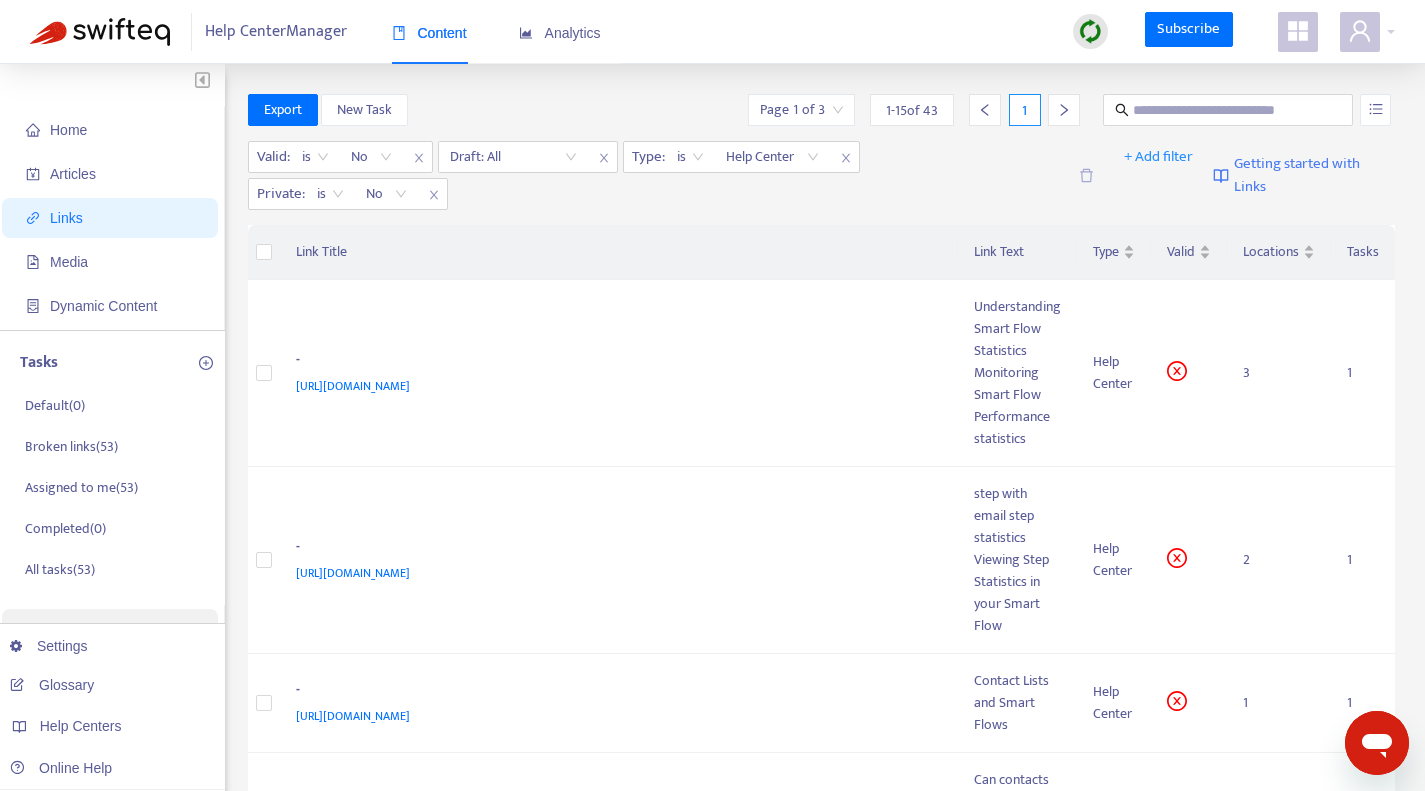 click on "Articles" at bounding box center [114, 174] 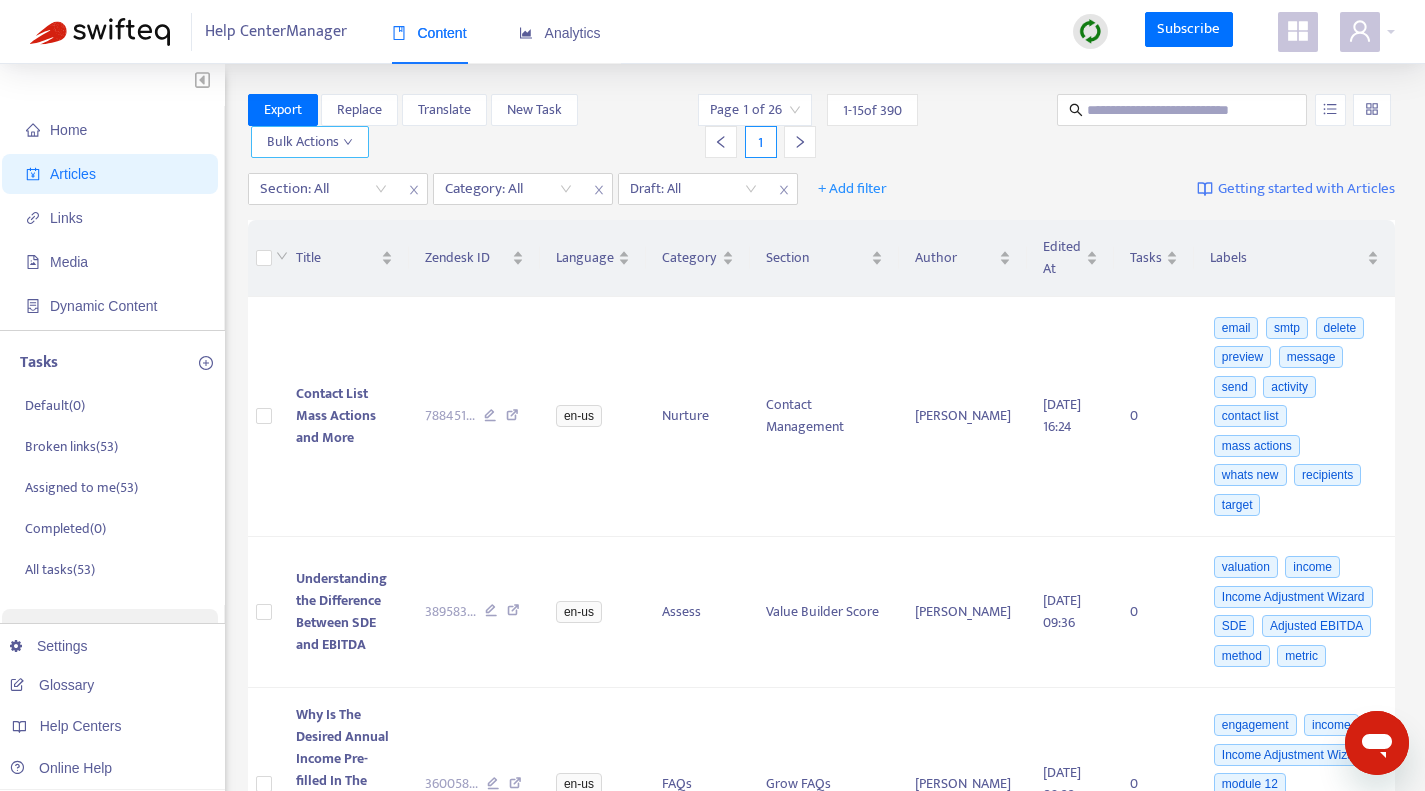 click on "Bulk Actions" at bounding box center [310, 142] 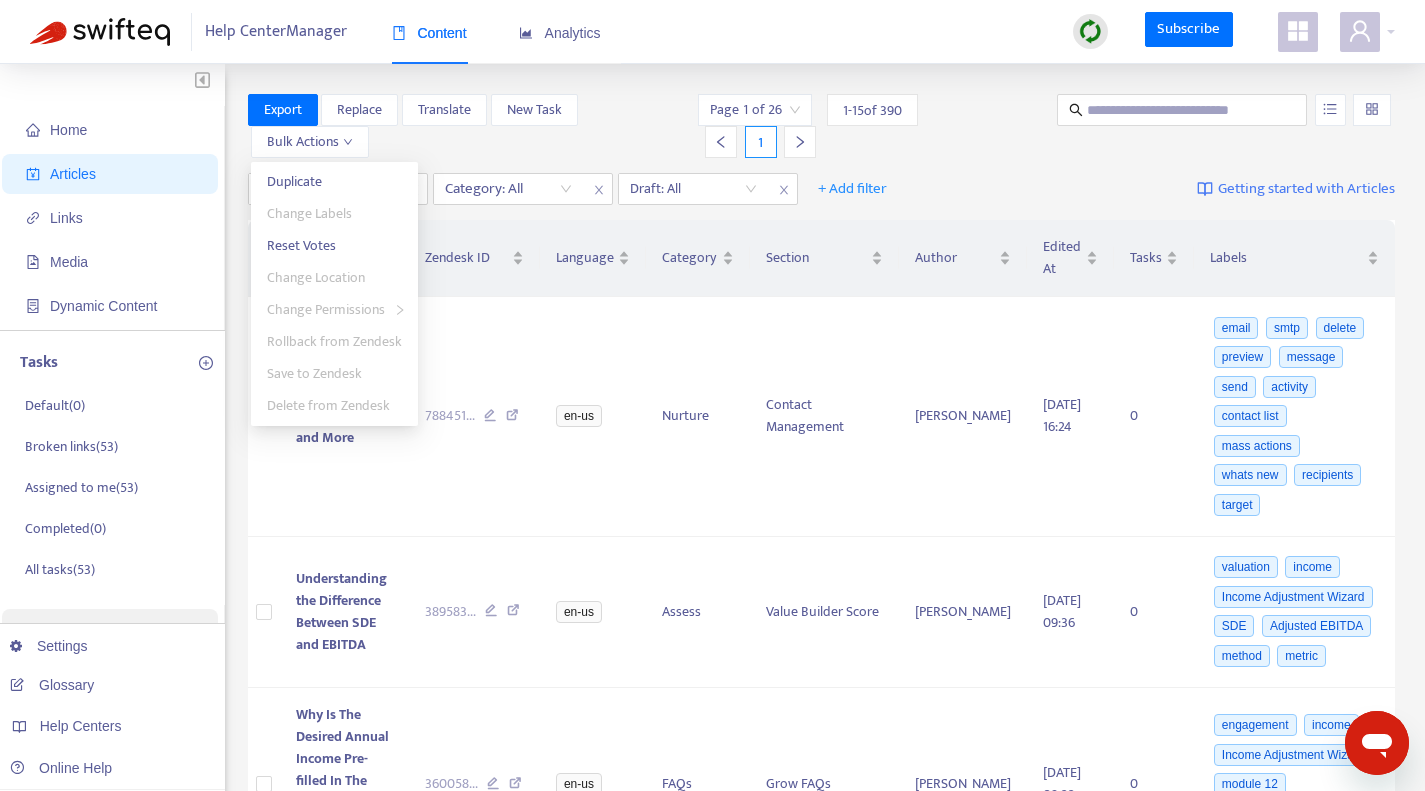 click on "Export Replace Translate New Task Bulk Actions" at bounding box center (471, 126) 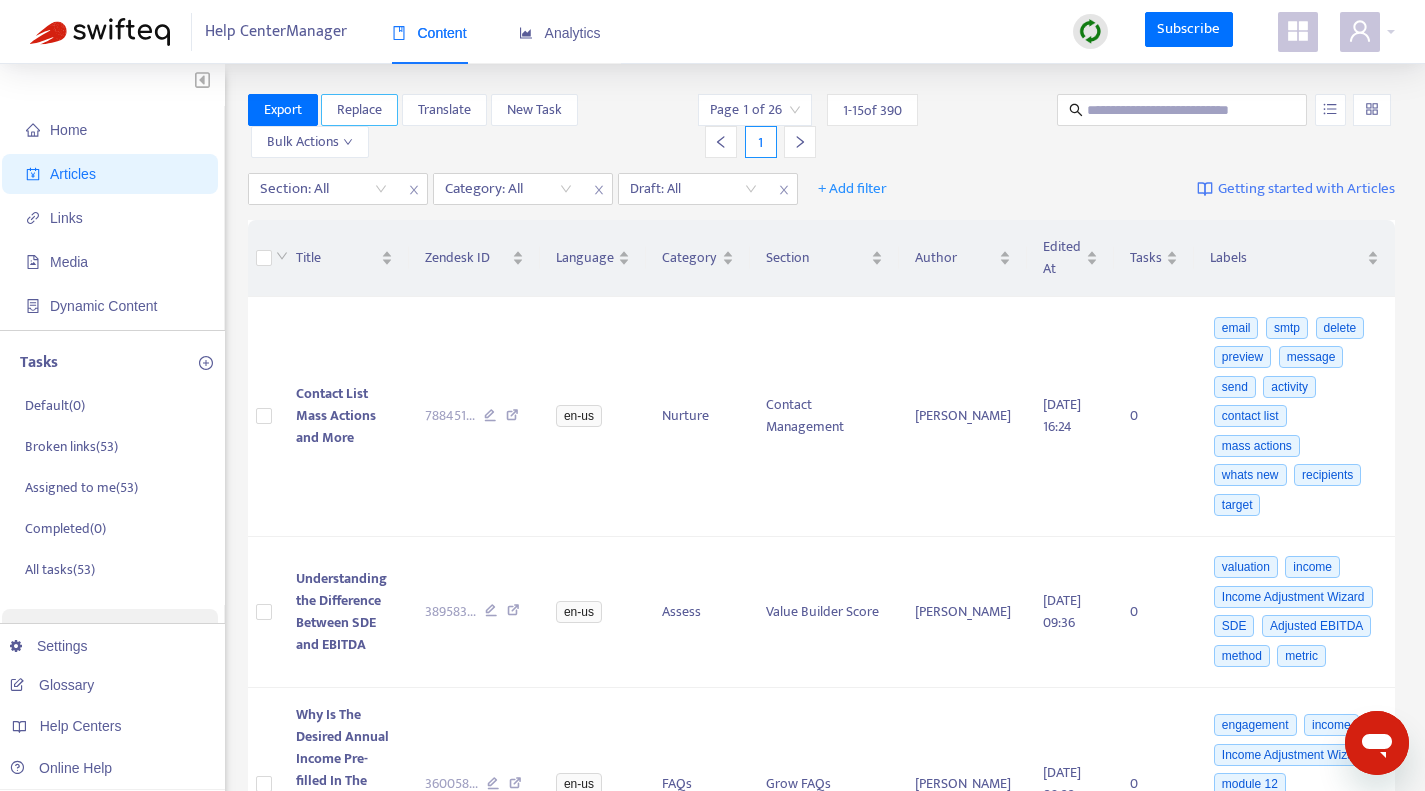 click on "Replace" at bounding box center [359, 110] 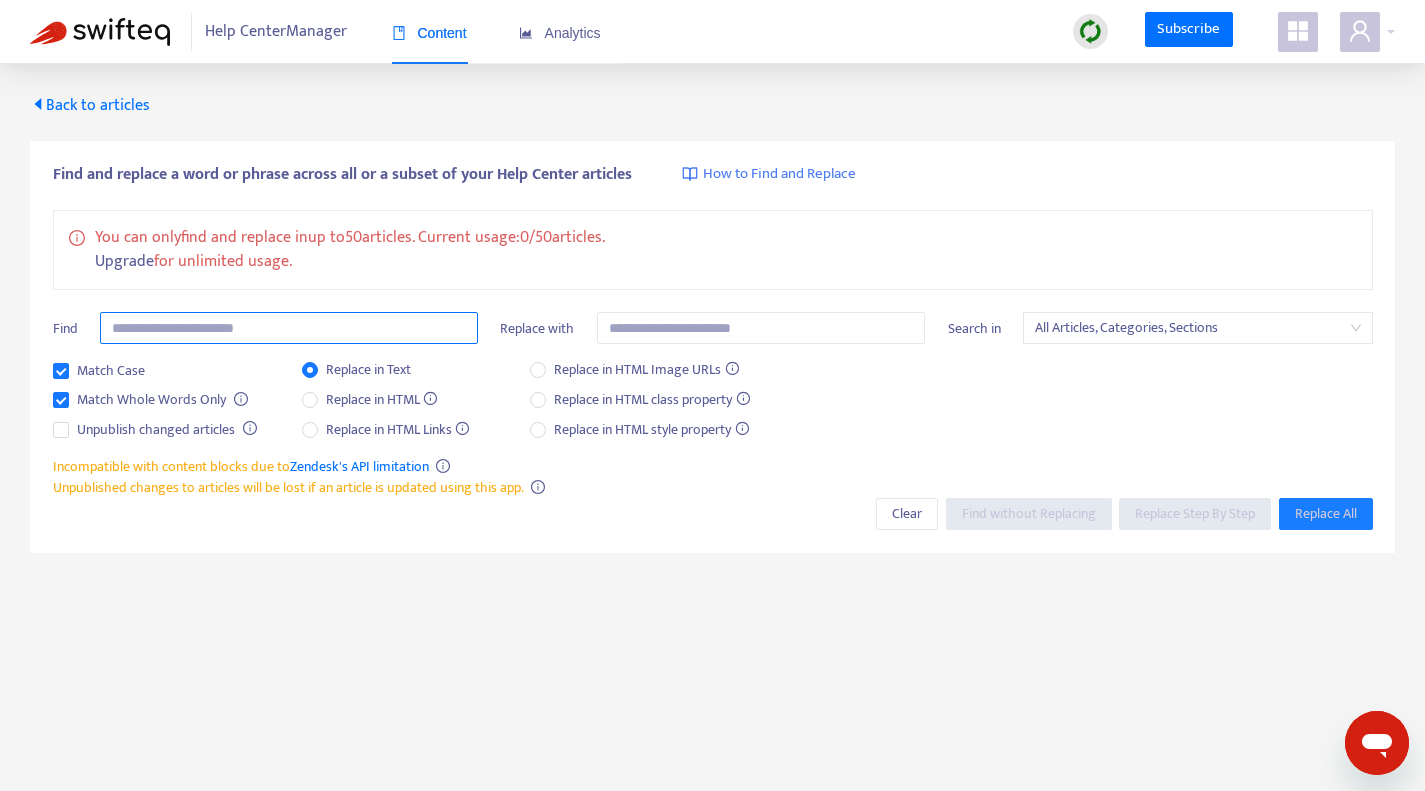 click at bounding box center [289, 328] 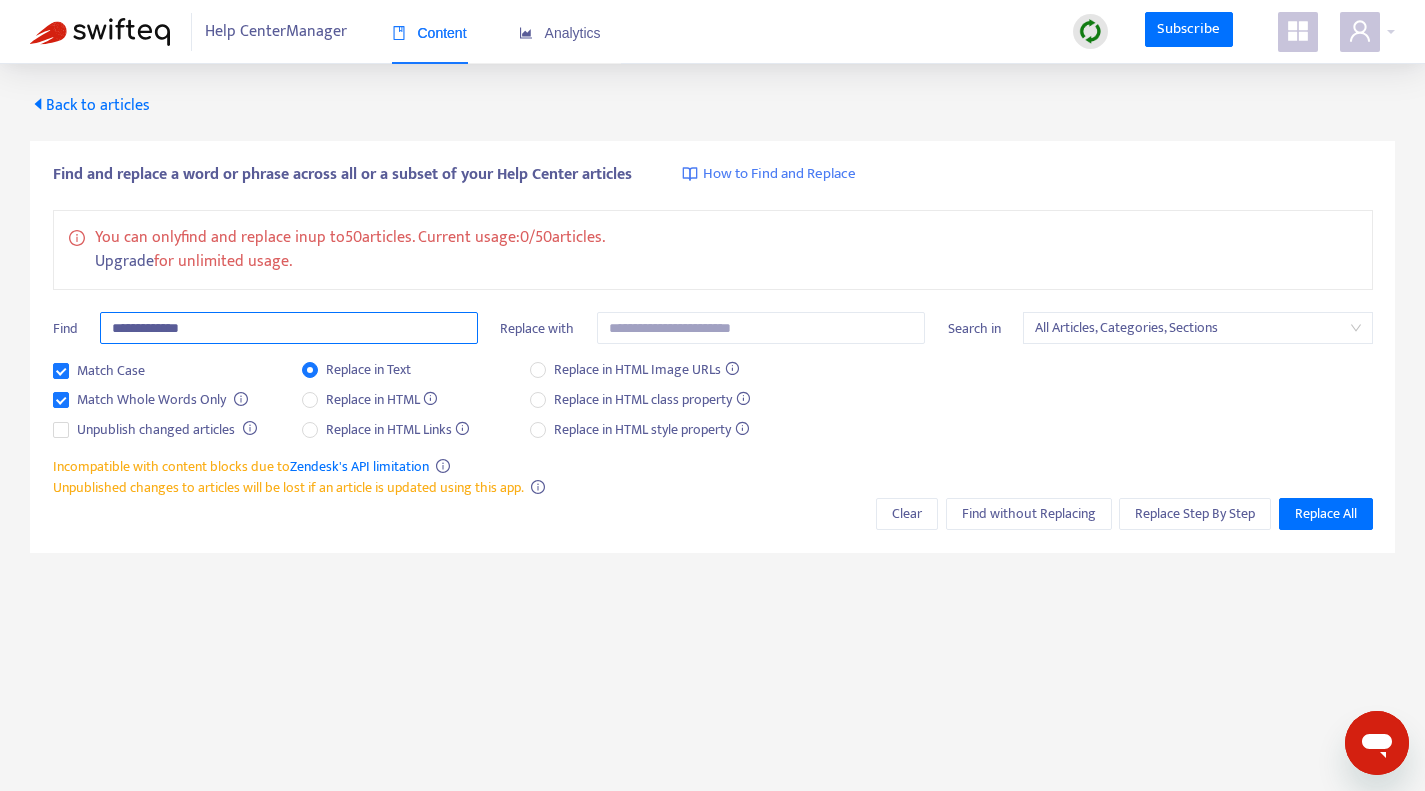 type on "**********" 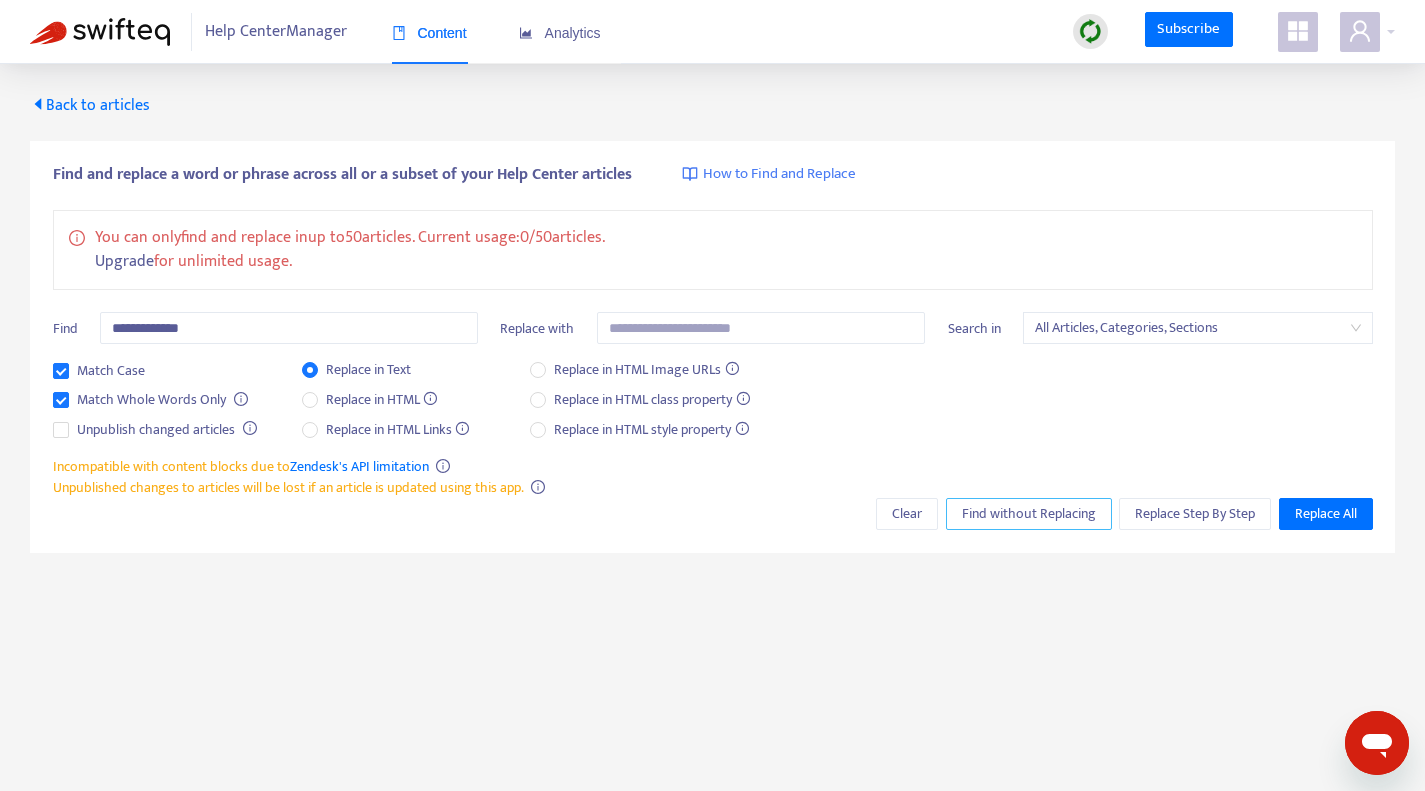 click on "Find without Replacing" at bounding box center [1029, 514] 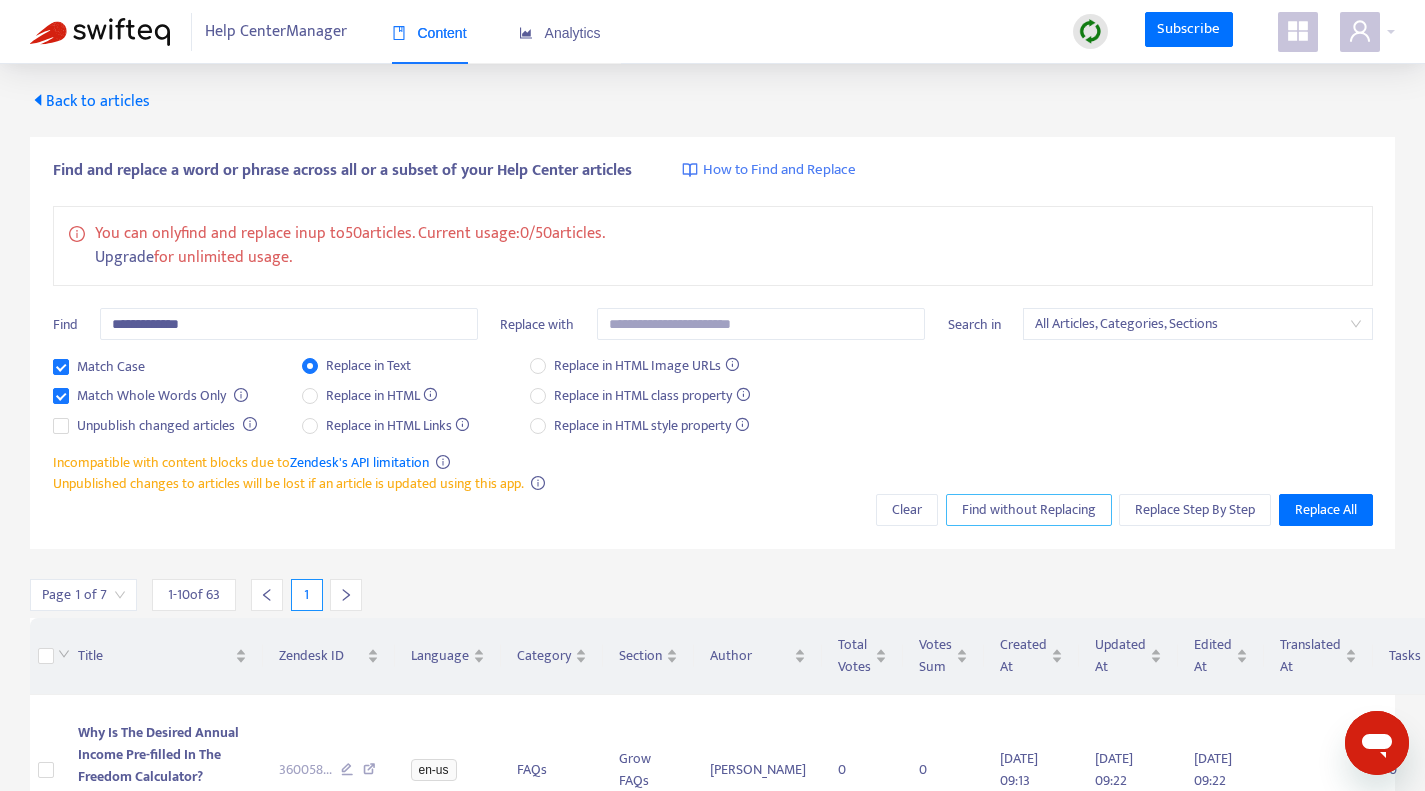 scroll, scrollTop: 0, scrollLeft: 0, axis: both 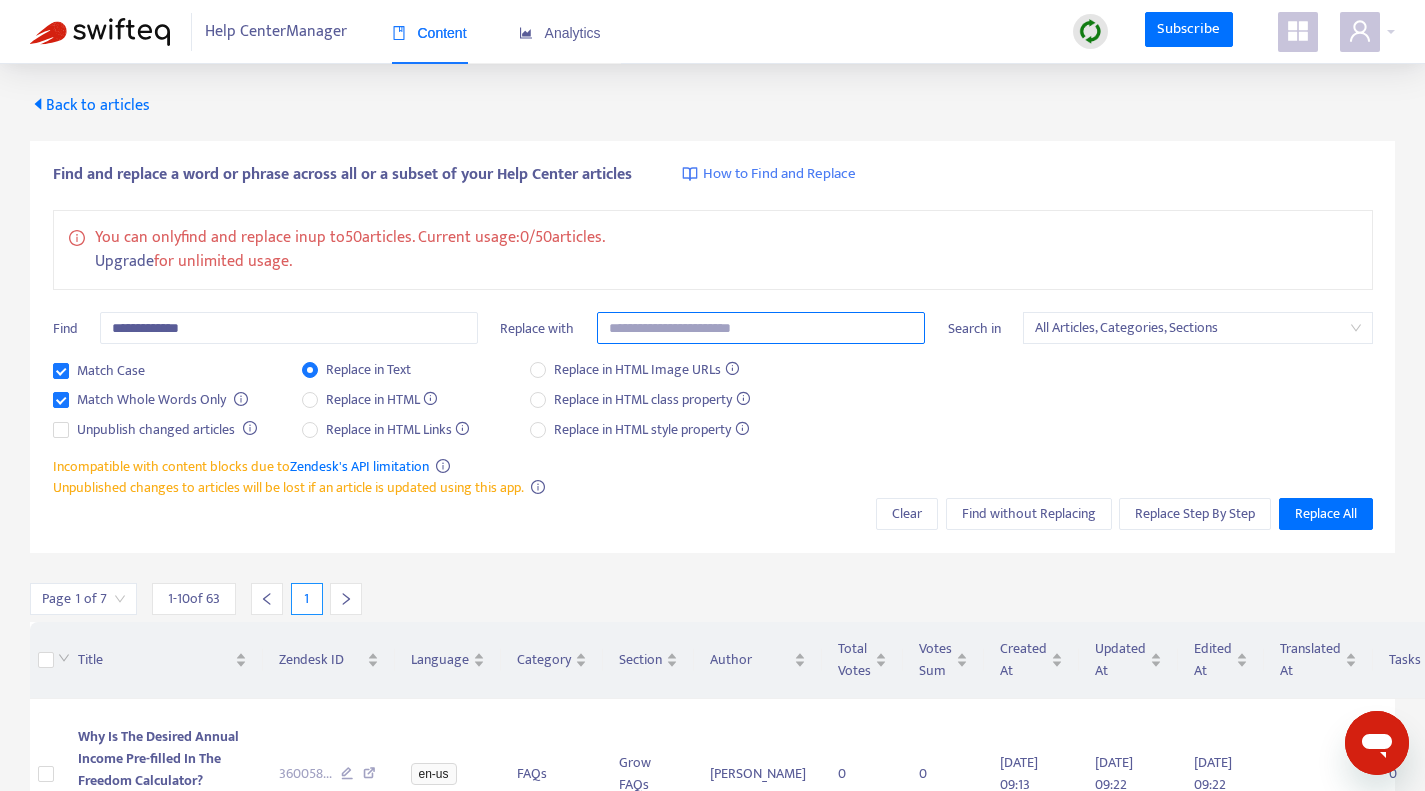 click at bounding box center (761, 328) 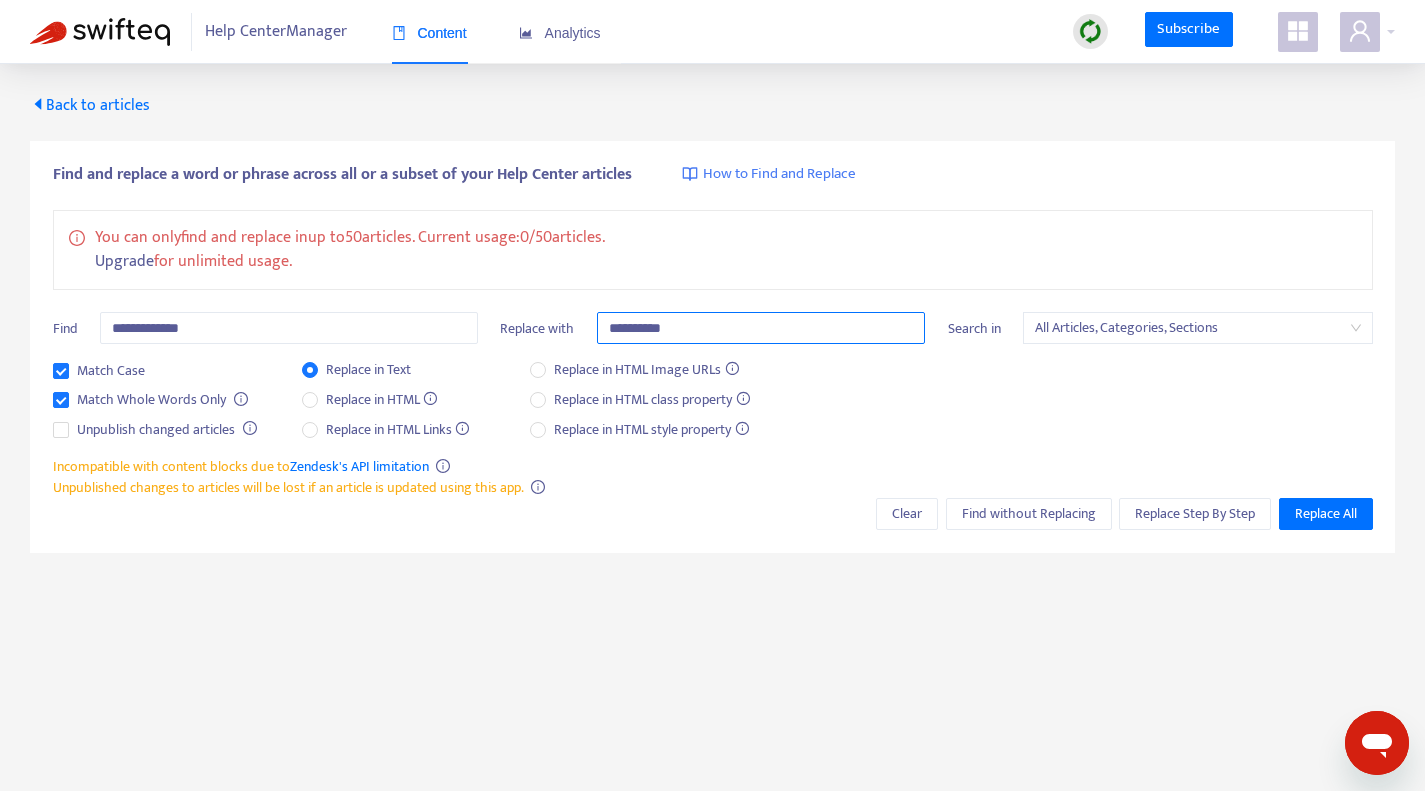 type on "**********" 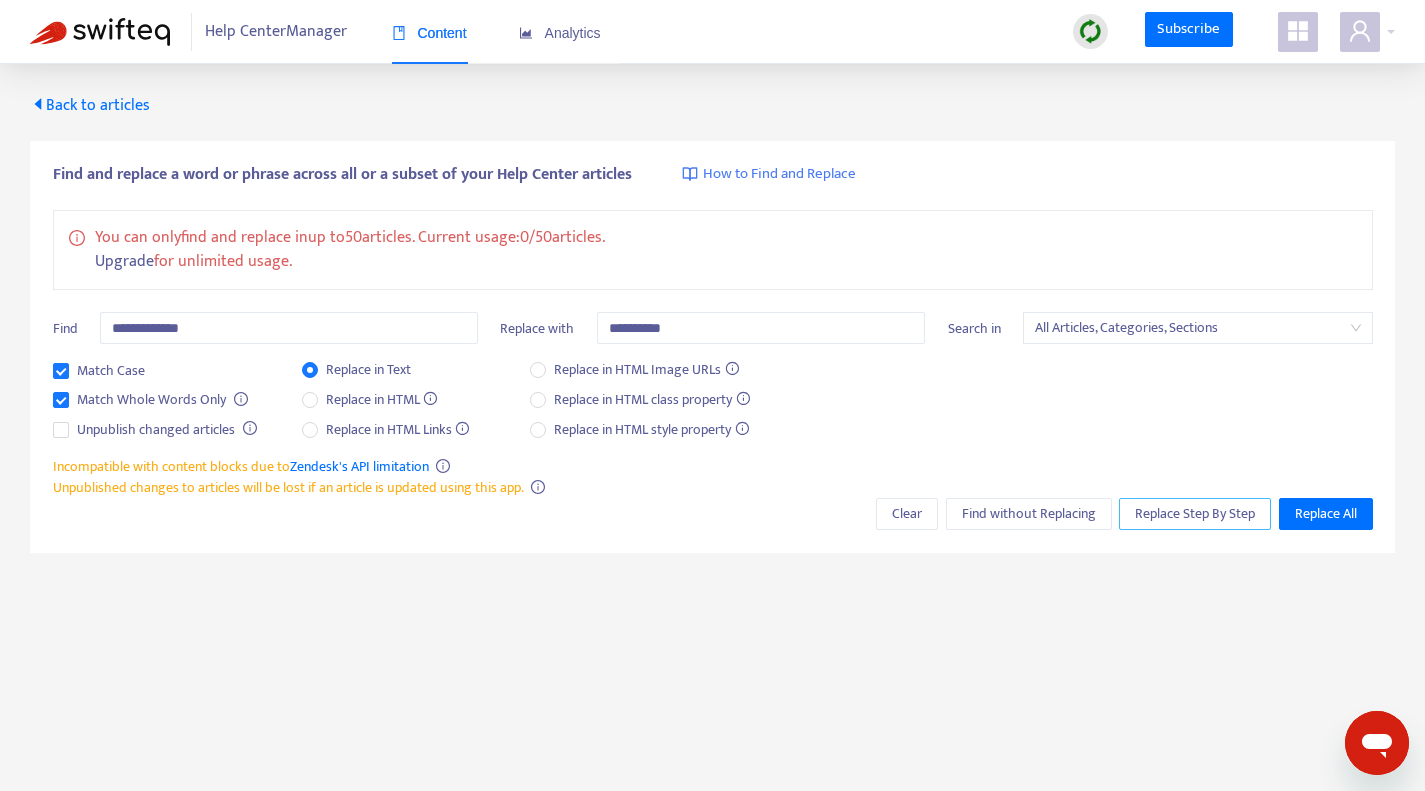 click on "Replace Step By Step" at bounding box center [1195, 514] 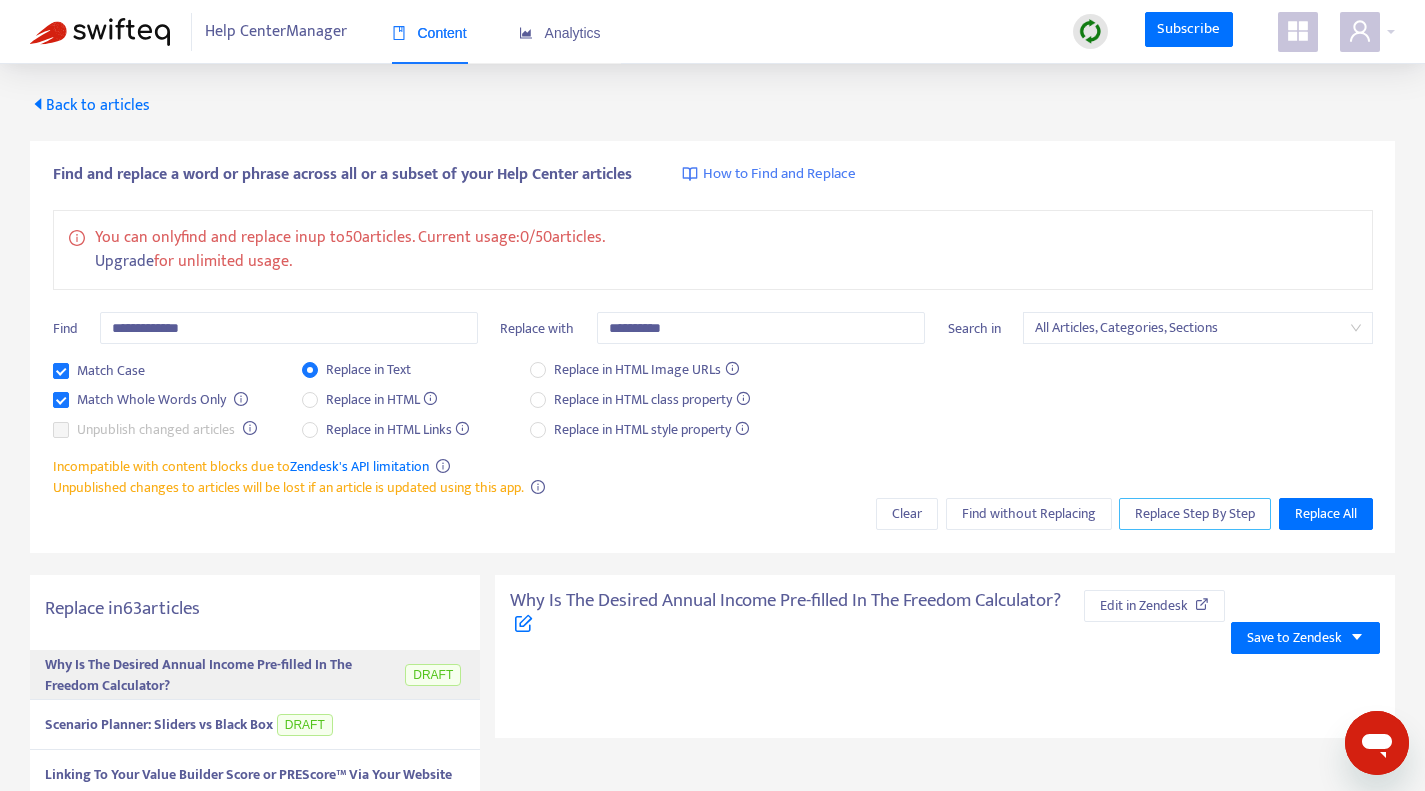 type on "**********" 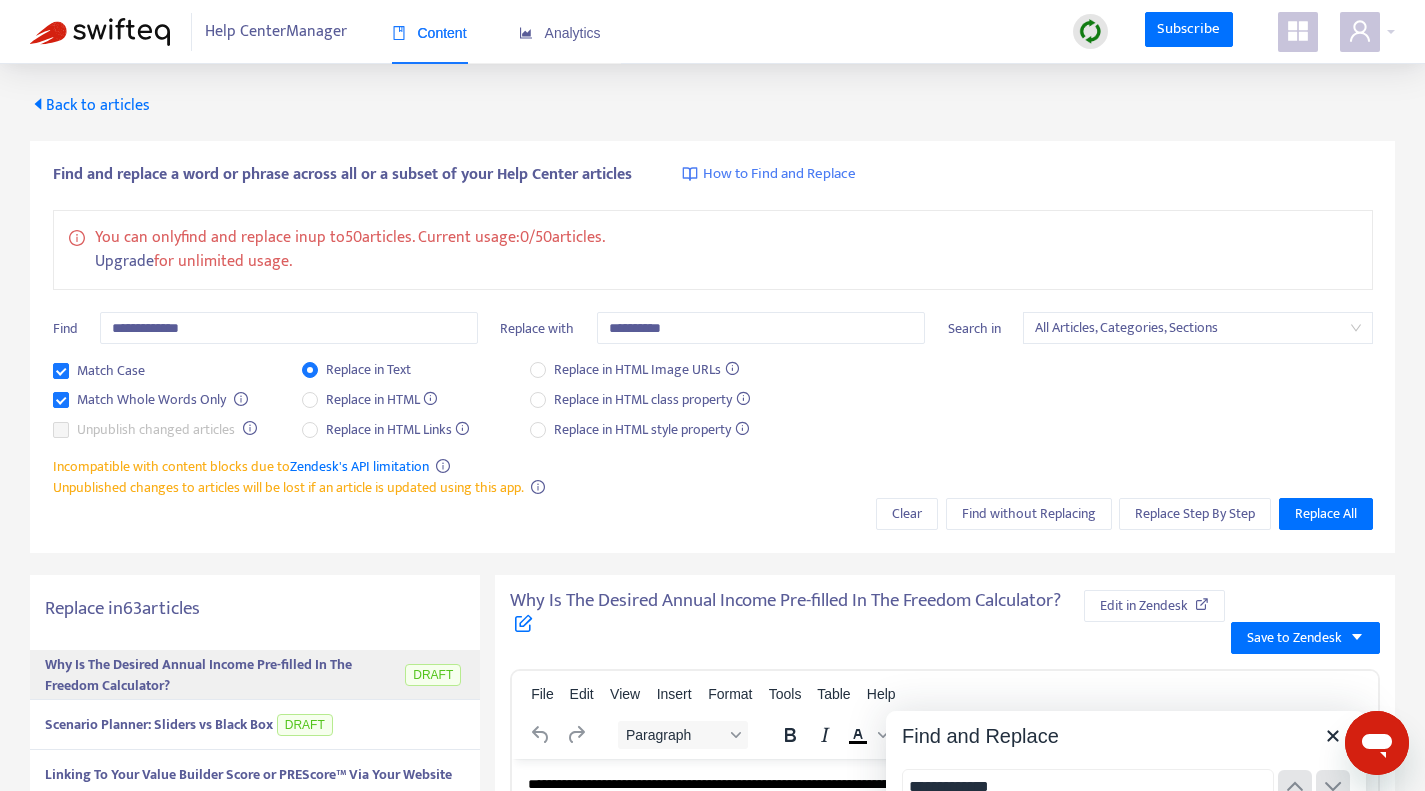 scroll, scrollTop: 0, scrollLeft: 0, axis: both 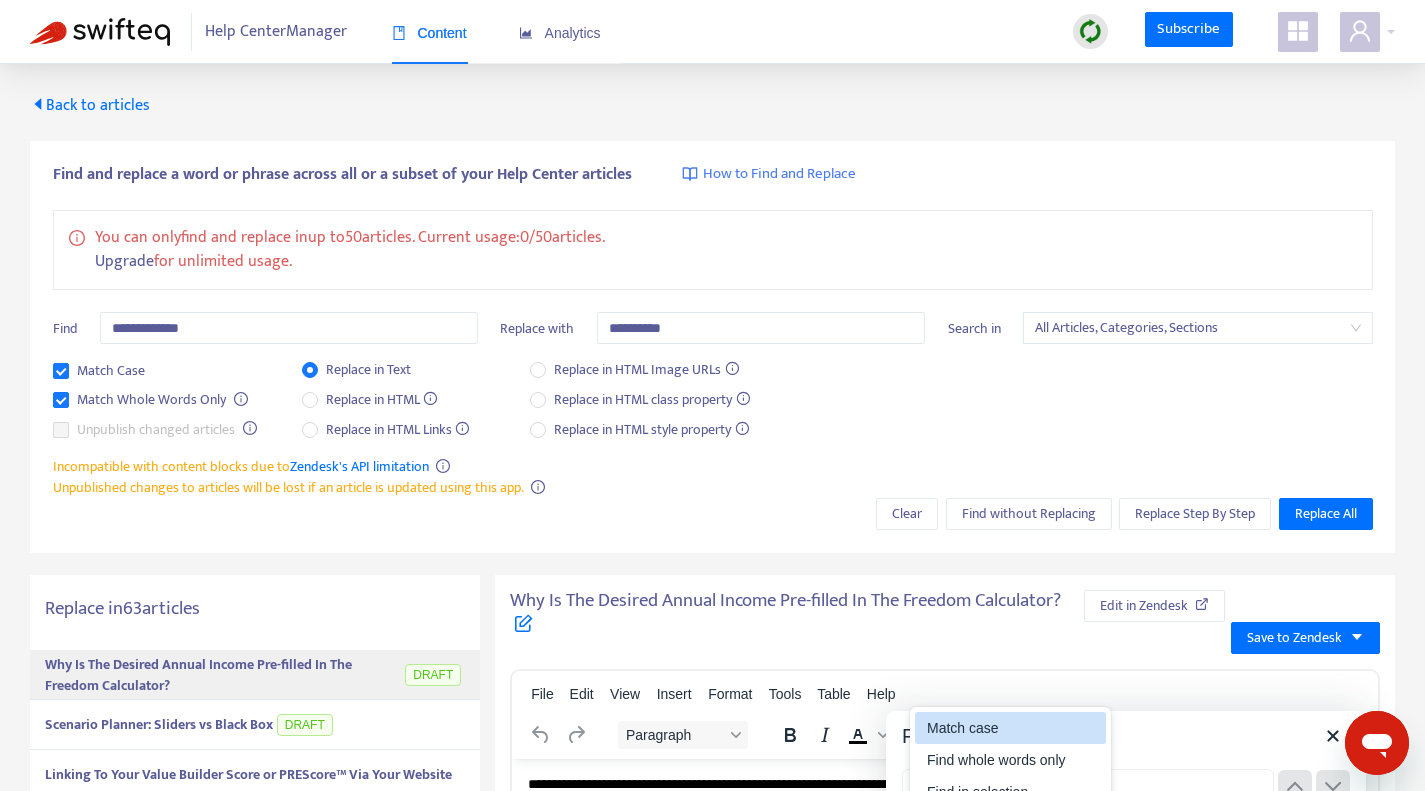 type on "**********" 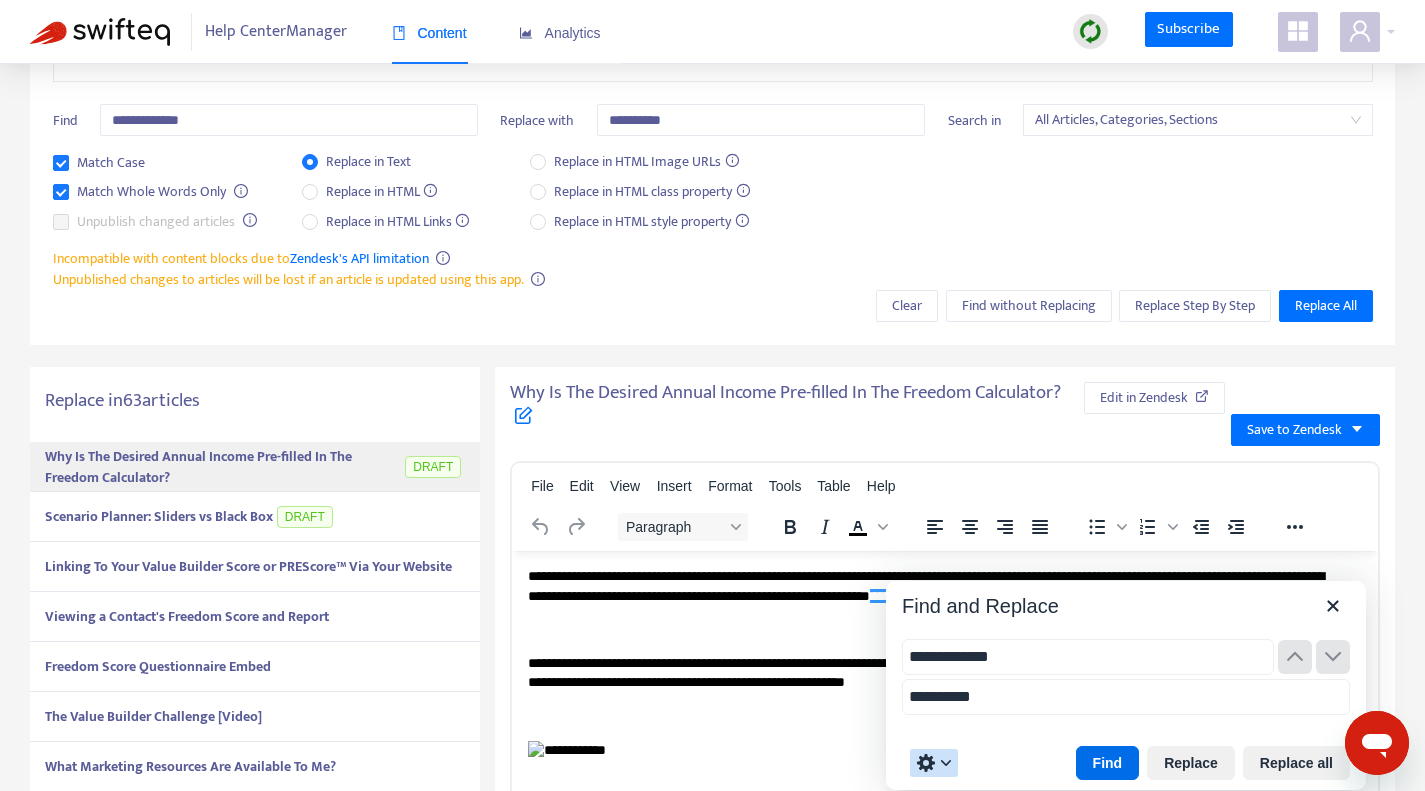 scroll, scrollTop: 0, scrollLeft: 0, axis: both 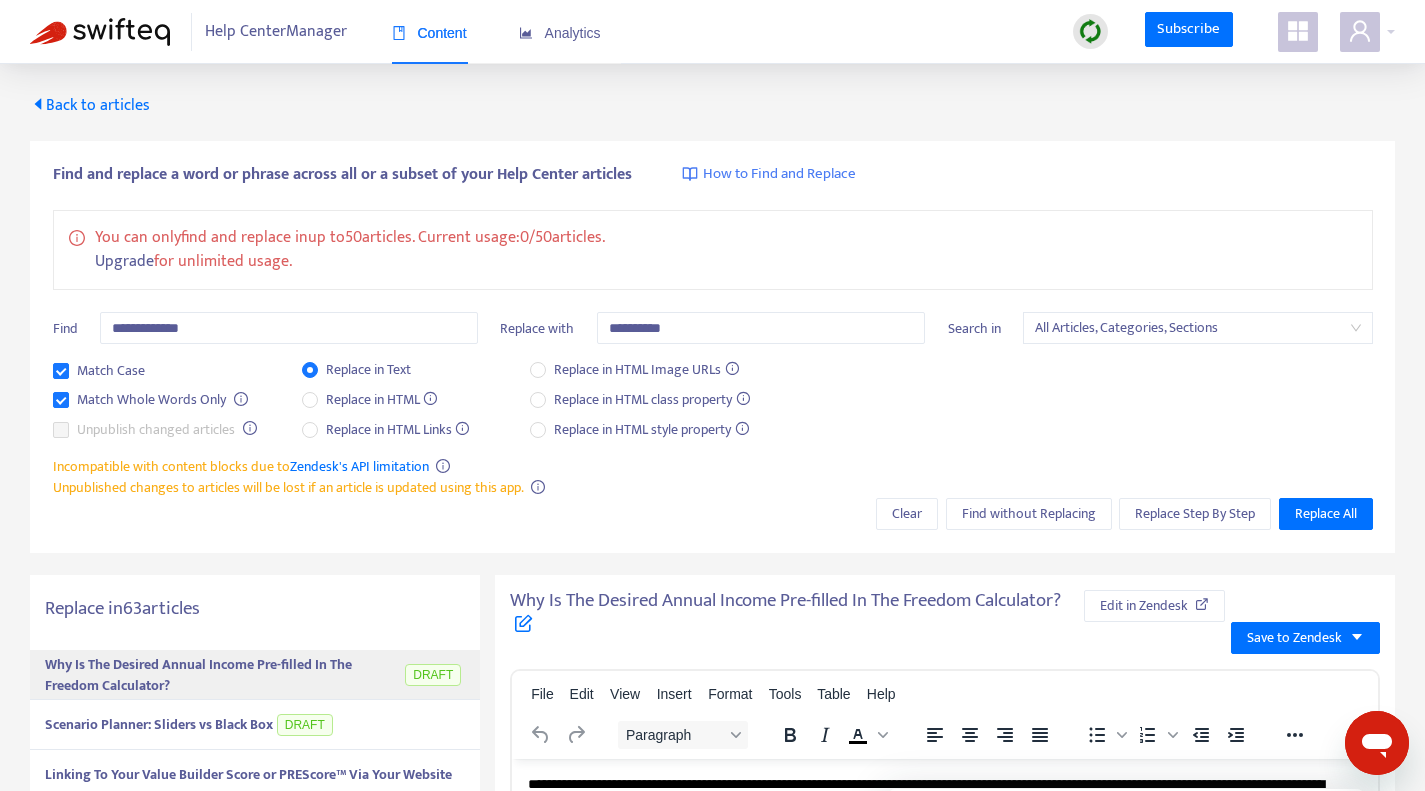 click on "Back to articles" at bounding box center (90, 105) 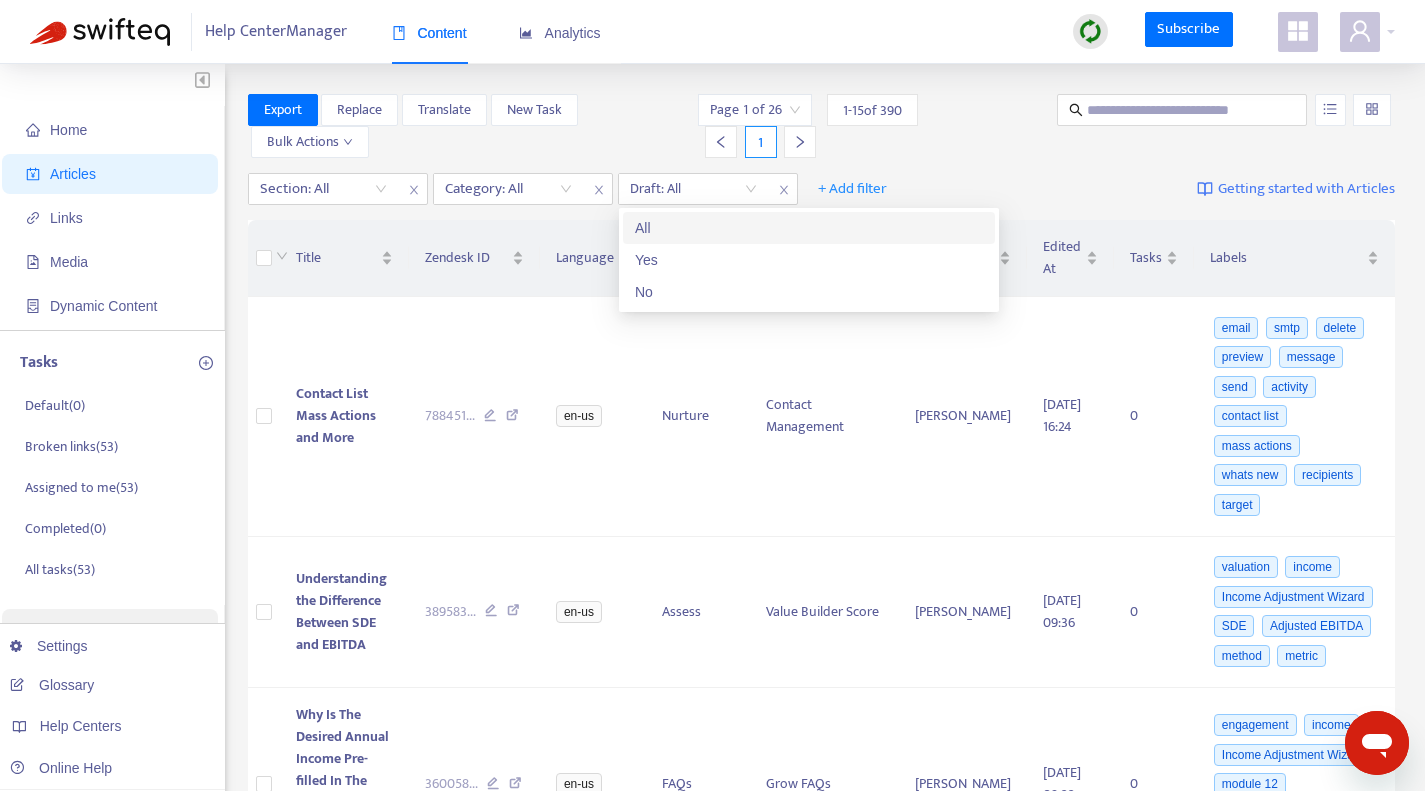 click at bounding box center [693, 189] 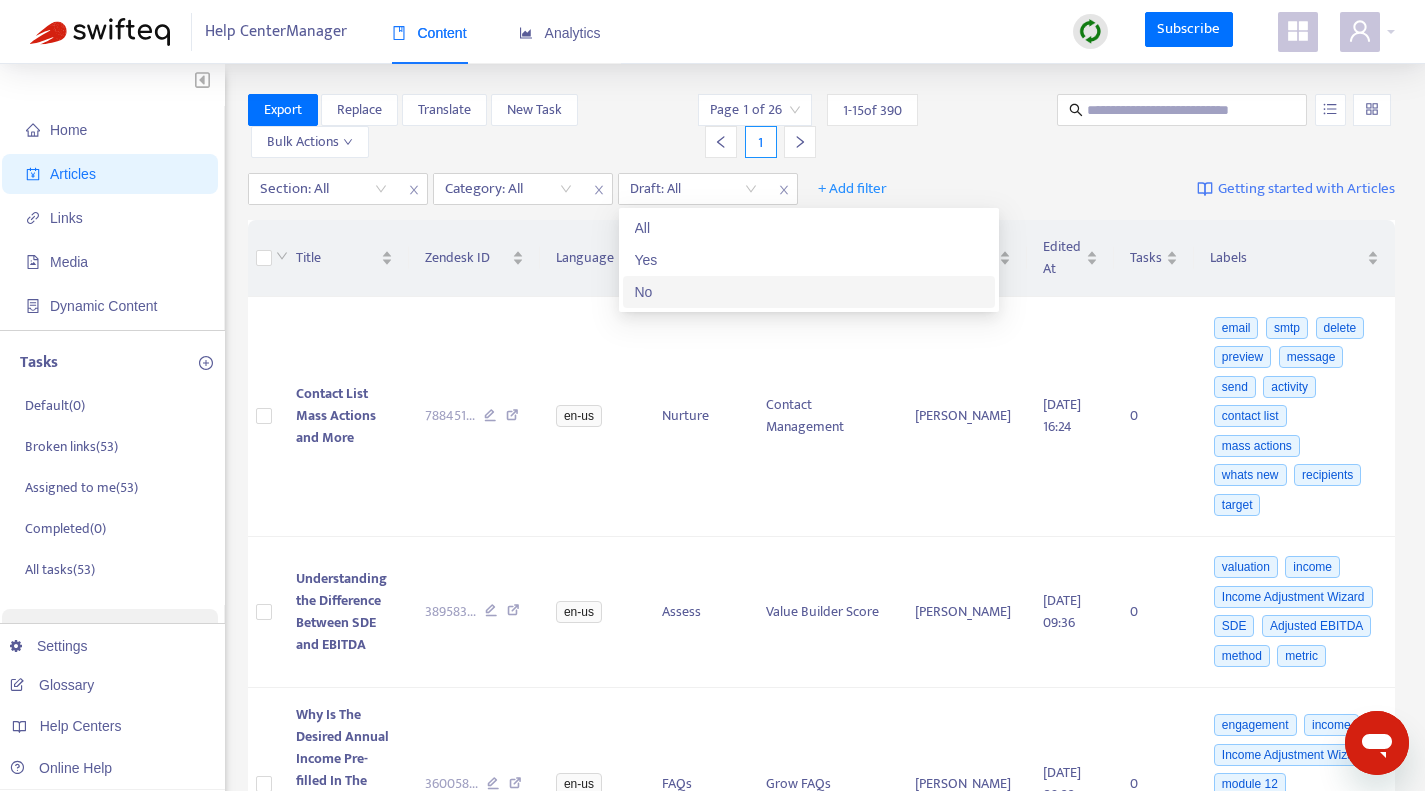 click on "No" at bounding box center (809, 292) 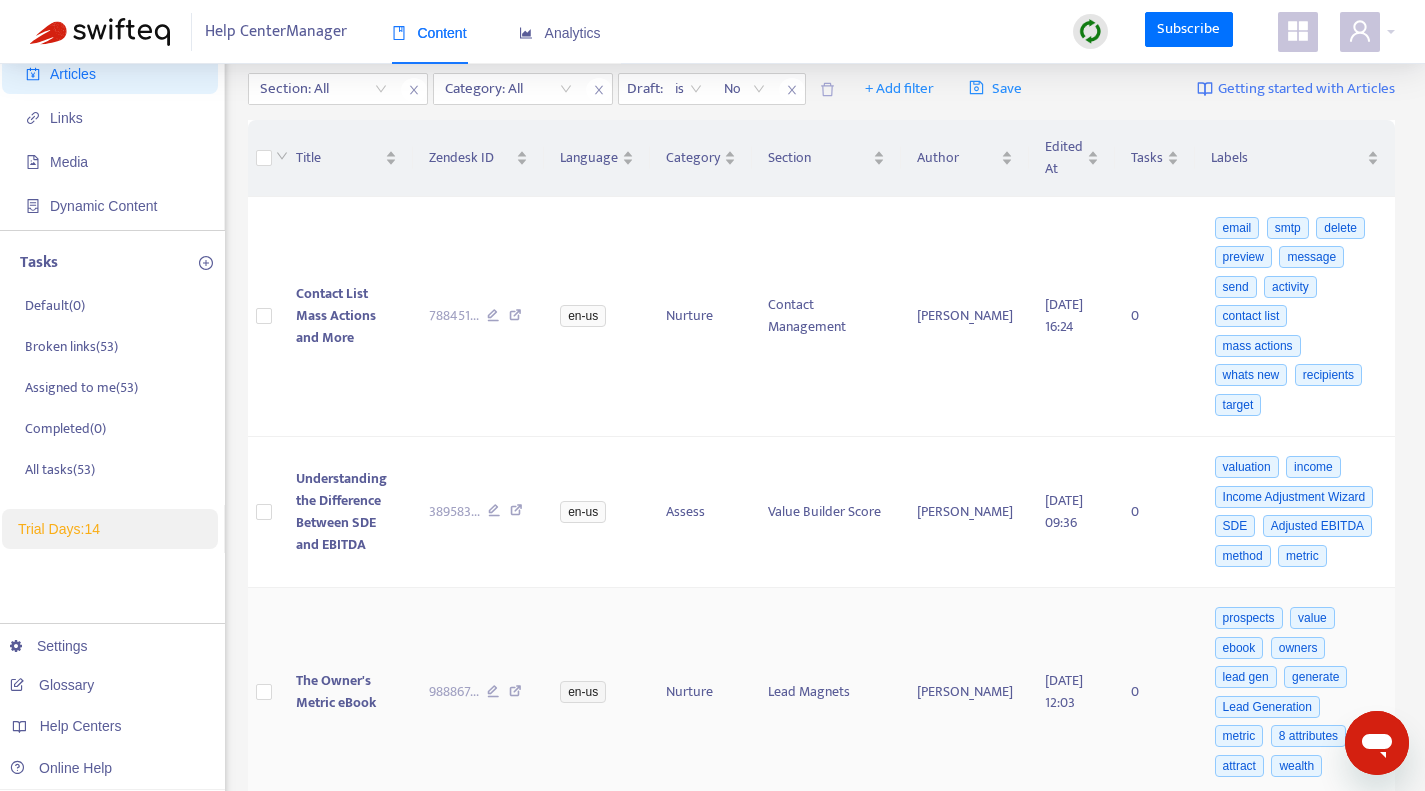 scroll, scrollTop: 0, scrollLeft: 0, axis: both 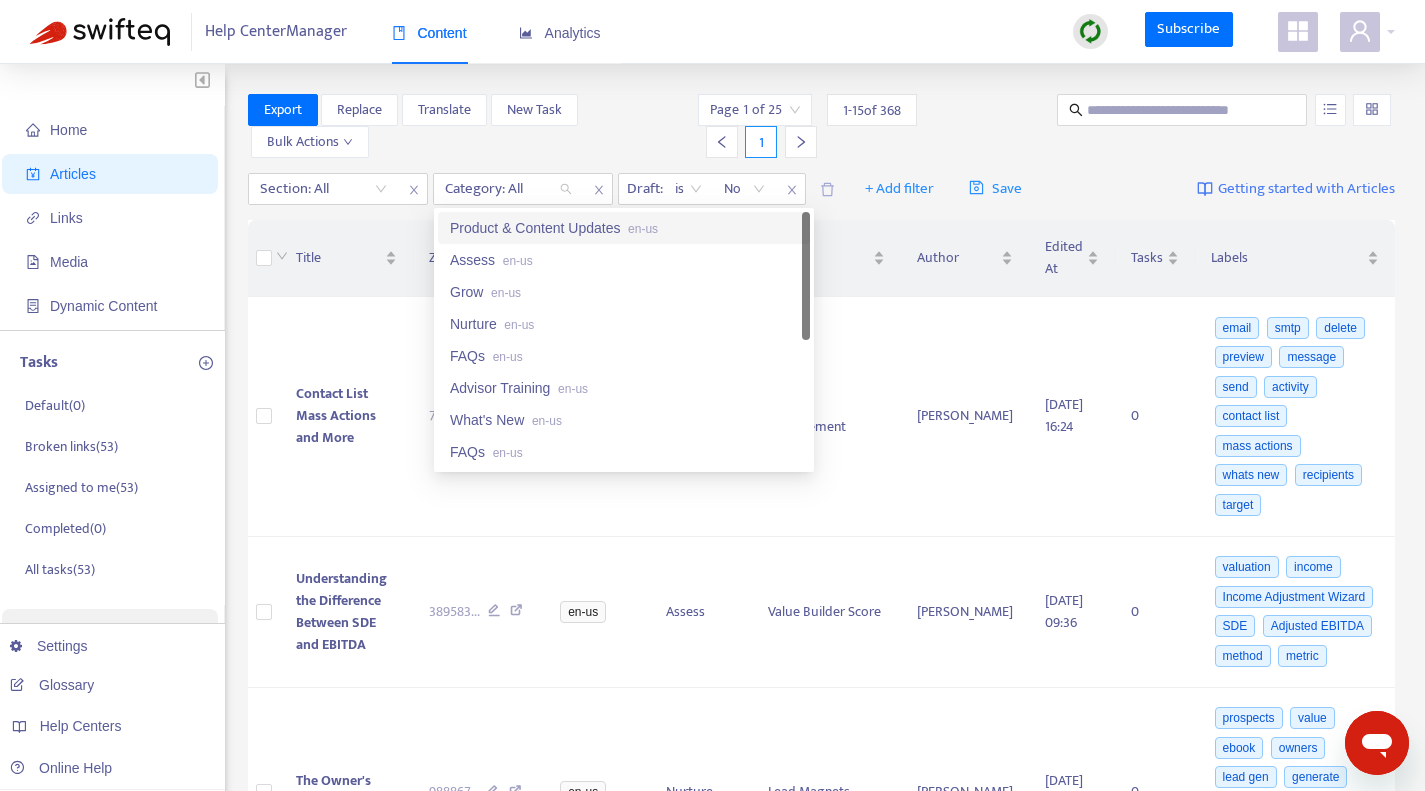 click on "Category: All" at bounding box center [508, 189] 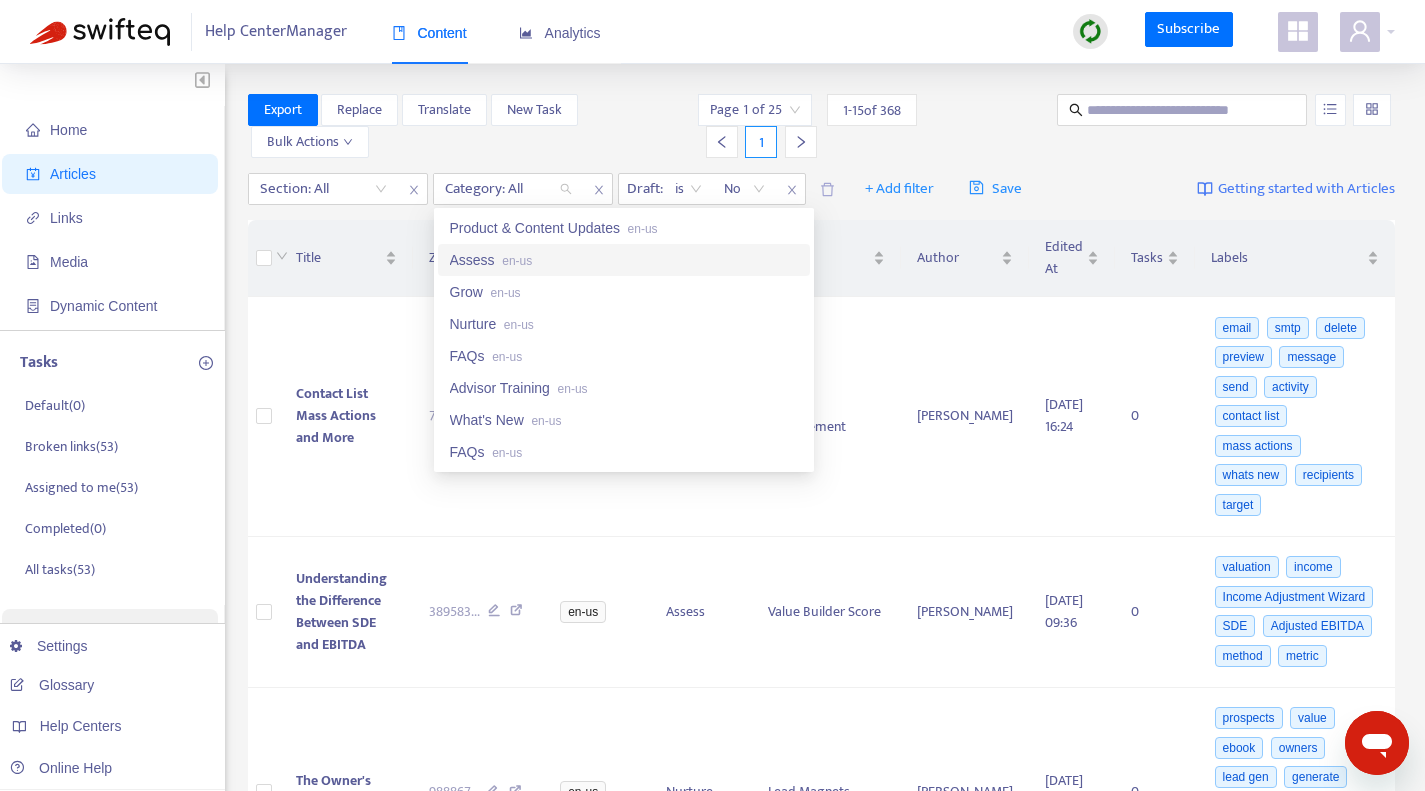 click on "Assess   en-us" at bounding box center (624, 260) 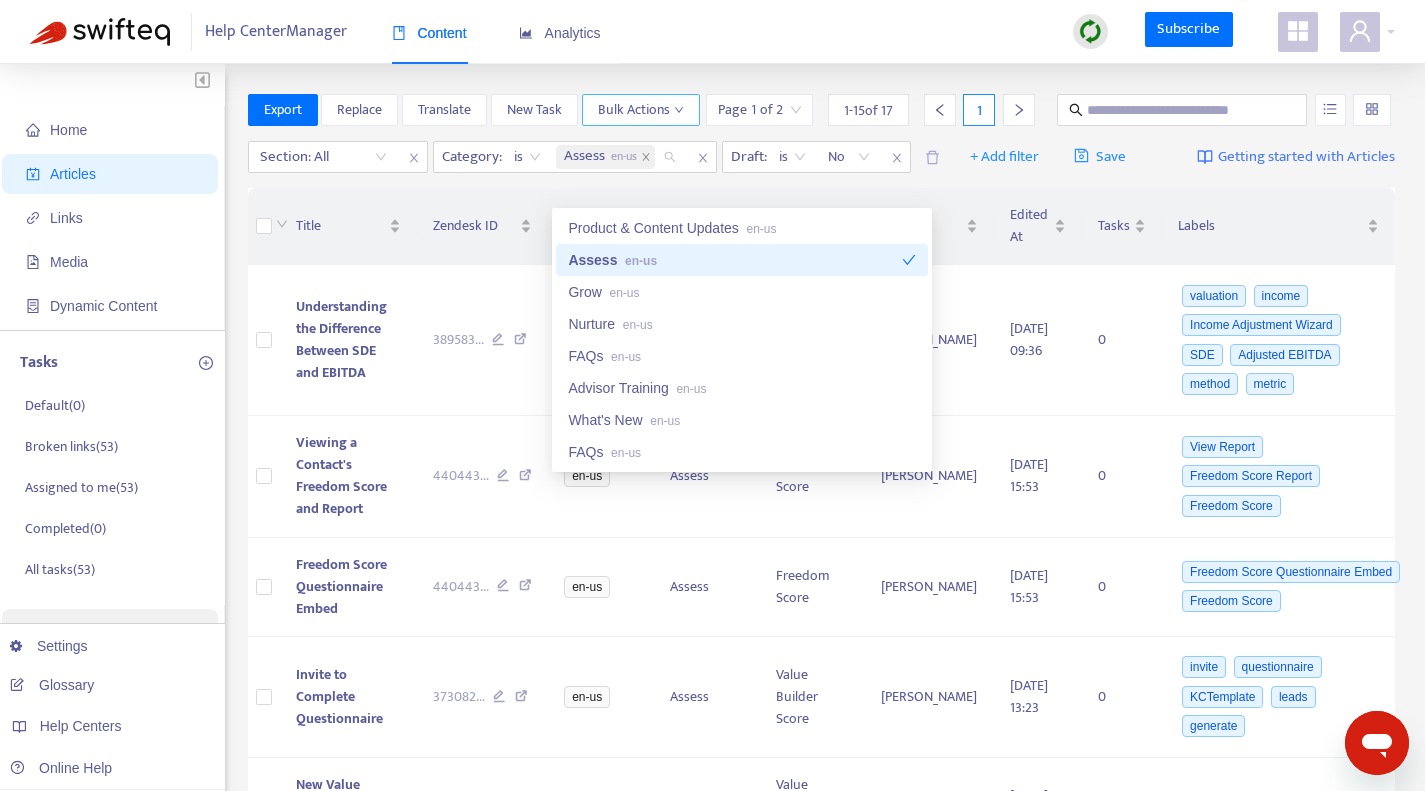 click 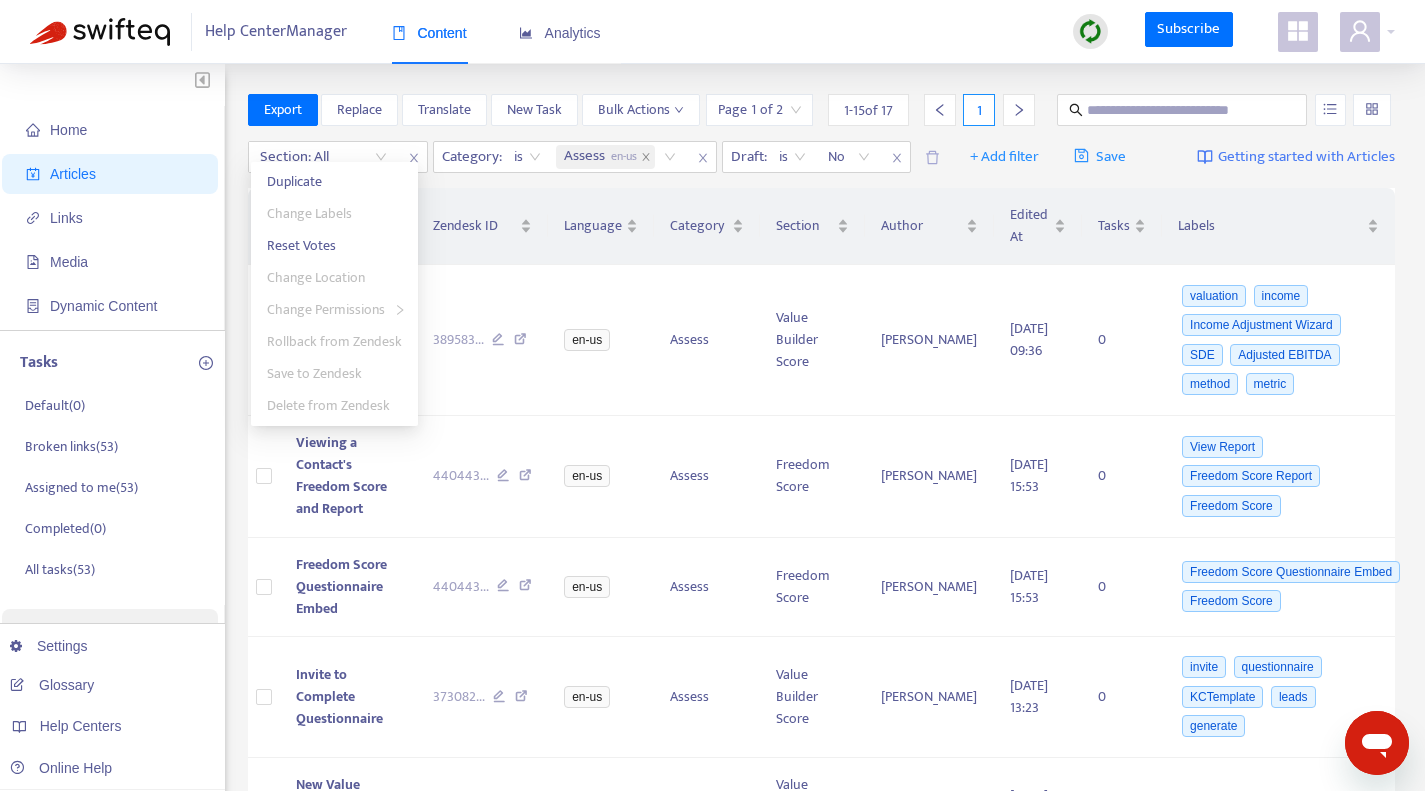 click on "Export Replace Translate New Task Bulk Actions Page 1 of 2 1 - 15  of   17 1" at bounding box center (822, 114) 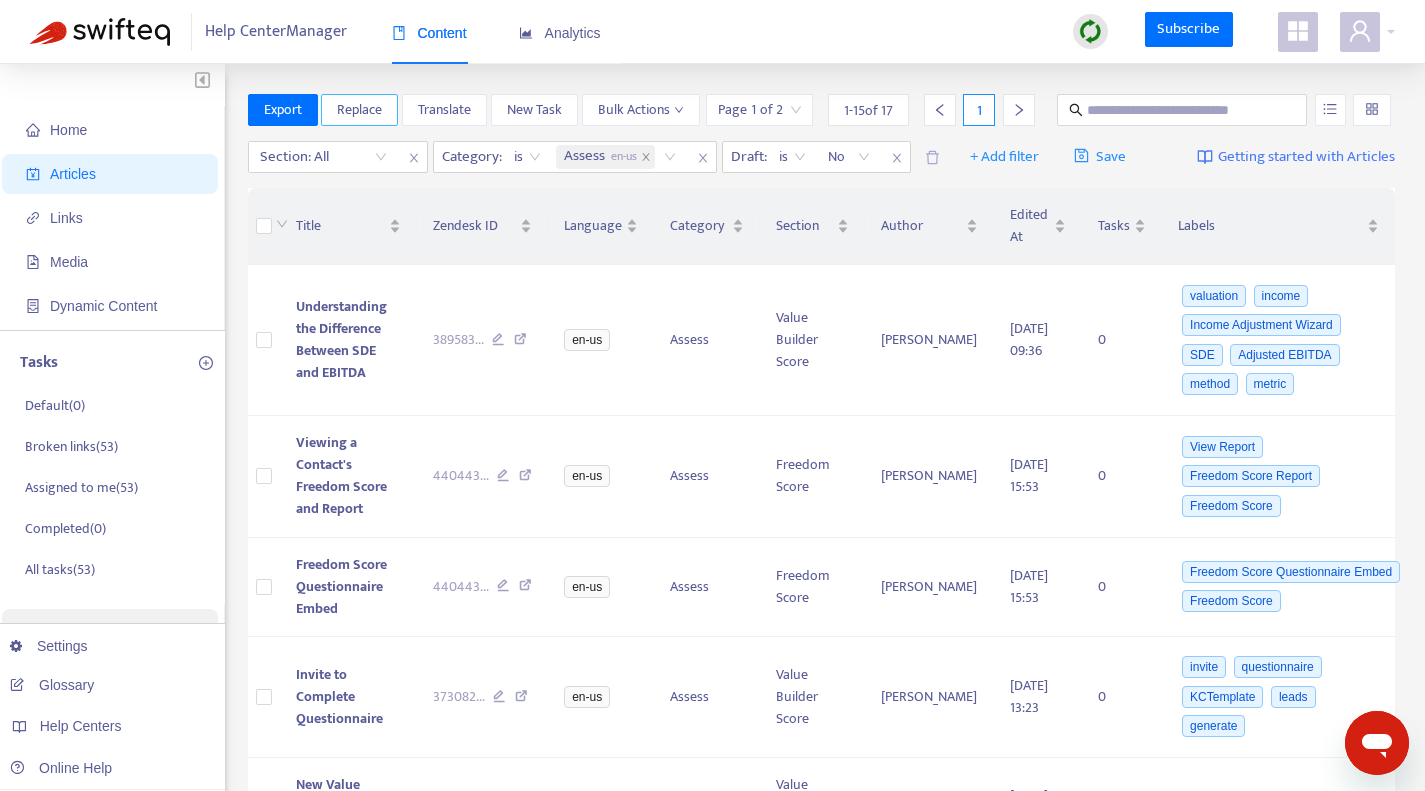 click on "Replace" at bounding box center [359, 110] 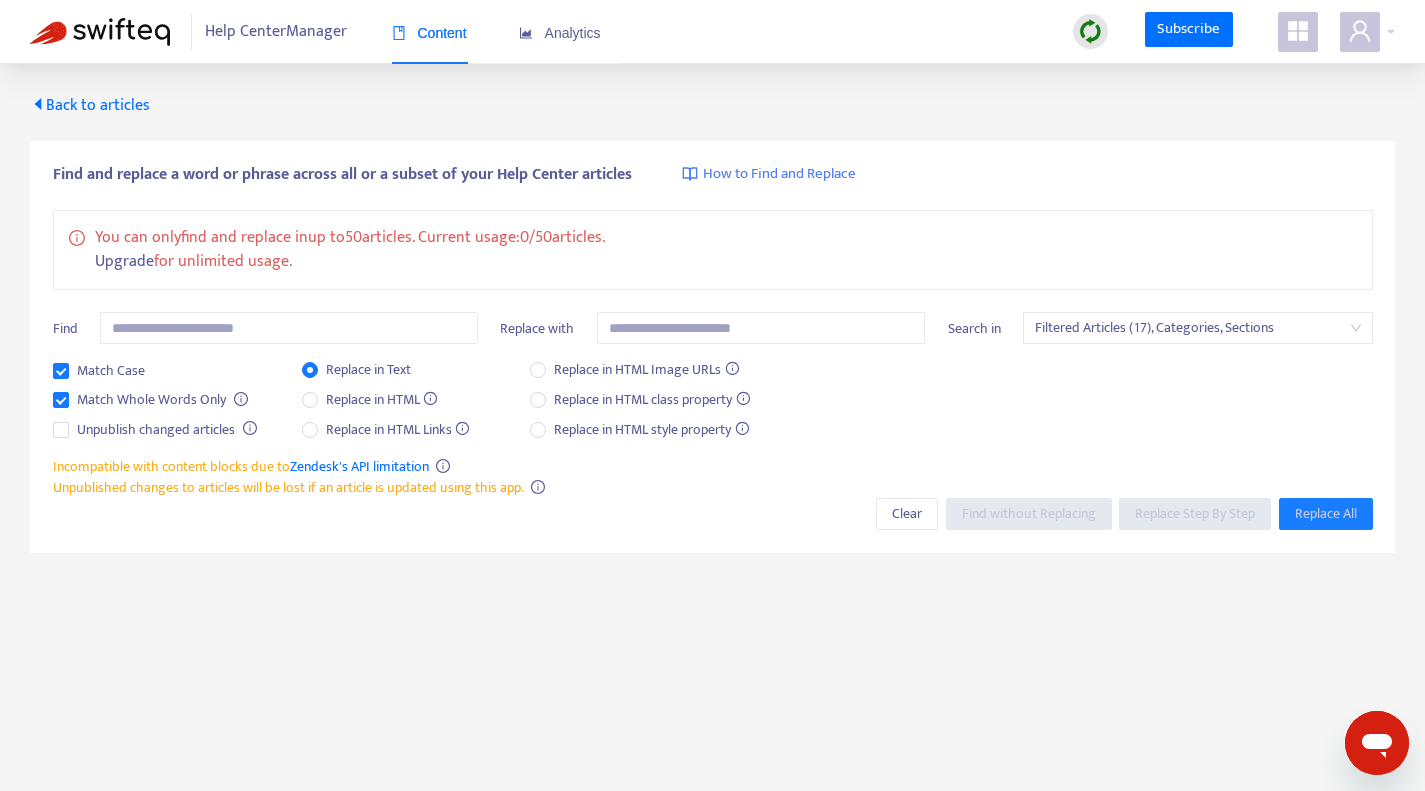 click on "Find and replace a word or phrase across all or a subset of your Help Center articles How to Find and Replace You can only  find and replace in  up to  50  articles. Current usage:  0  /  50  articles.  Upgrade  for unlimited usage. Find Replace with Search in Filtered Articles (17), Categories, Sections Match Case Match Whole Words Only Unpublish changed articles Replace in Text Replace in HTML Replace in HTML Links Replace in HTML Image URLs Replace in HTML class property Replace in HTML style property" at bounding box center [713, 309] 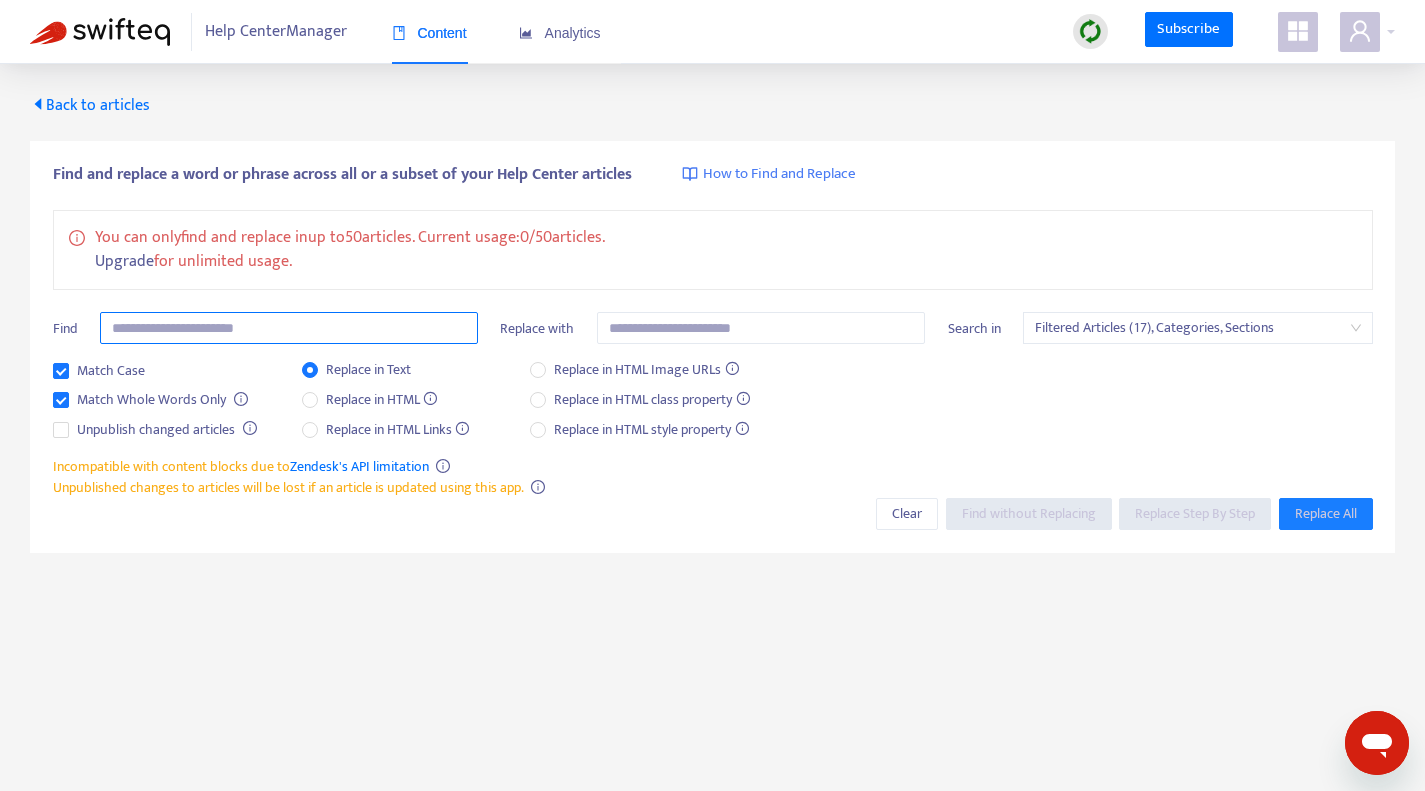 click at bounding box center [289, 328] 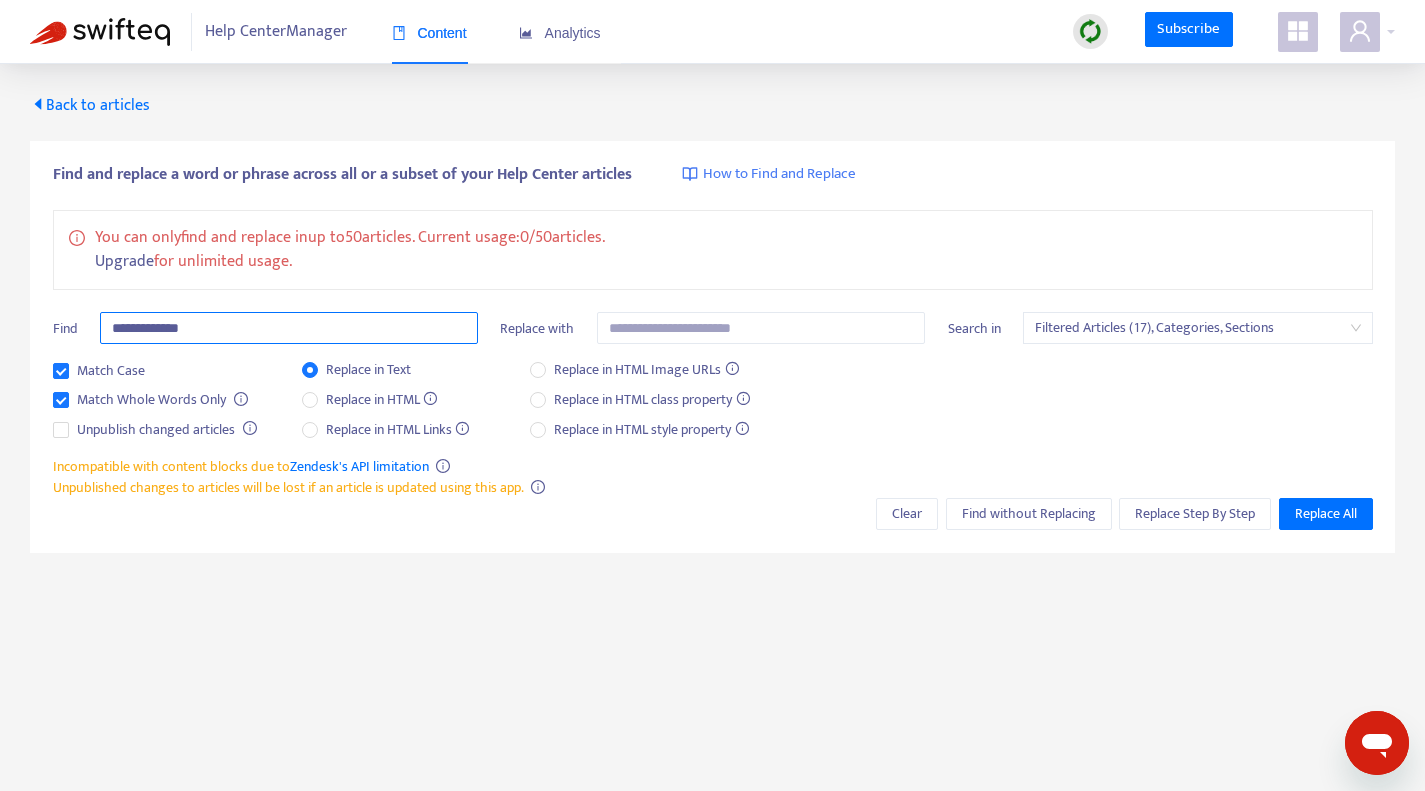 type on "**********" 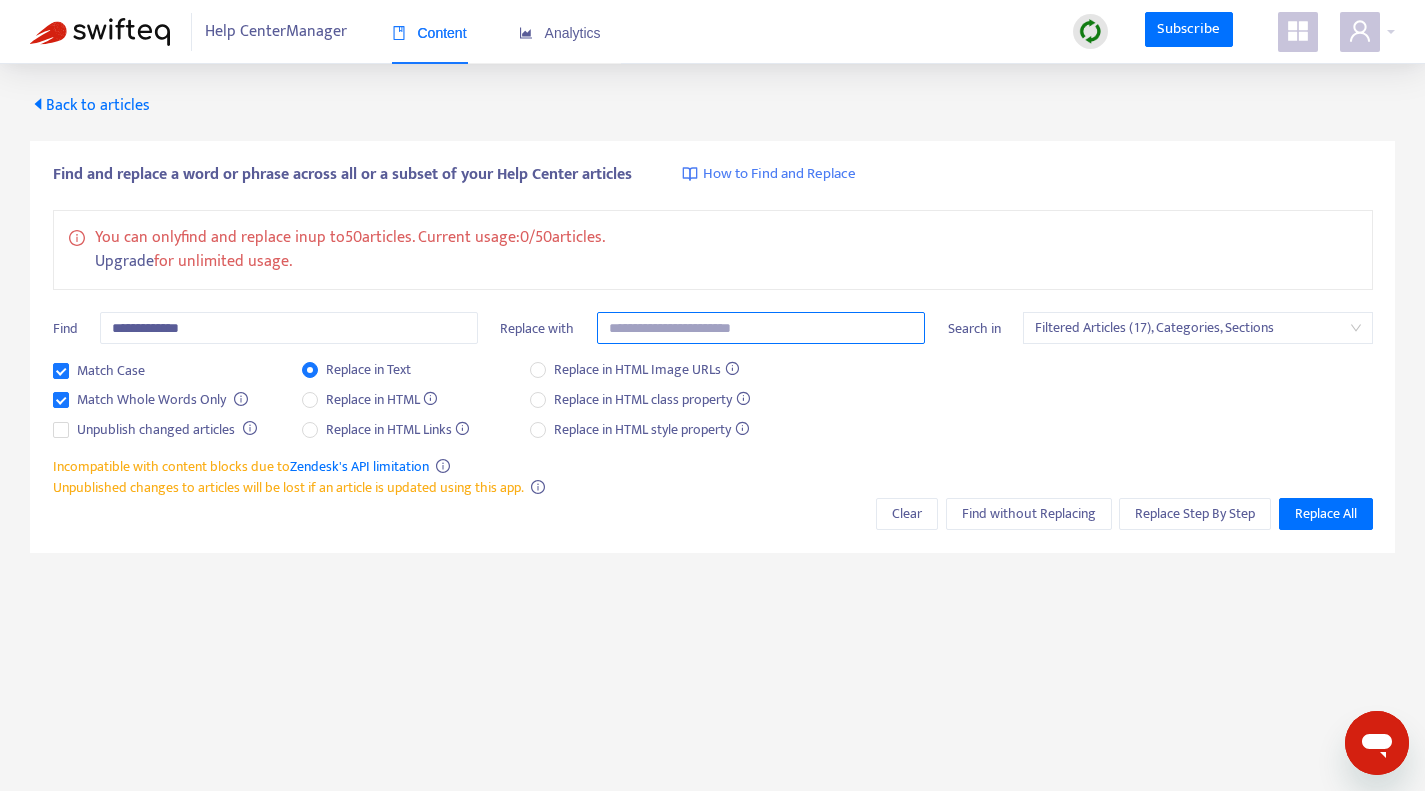click at bounding box center (761, 328) 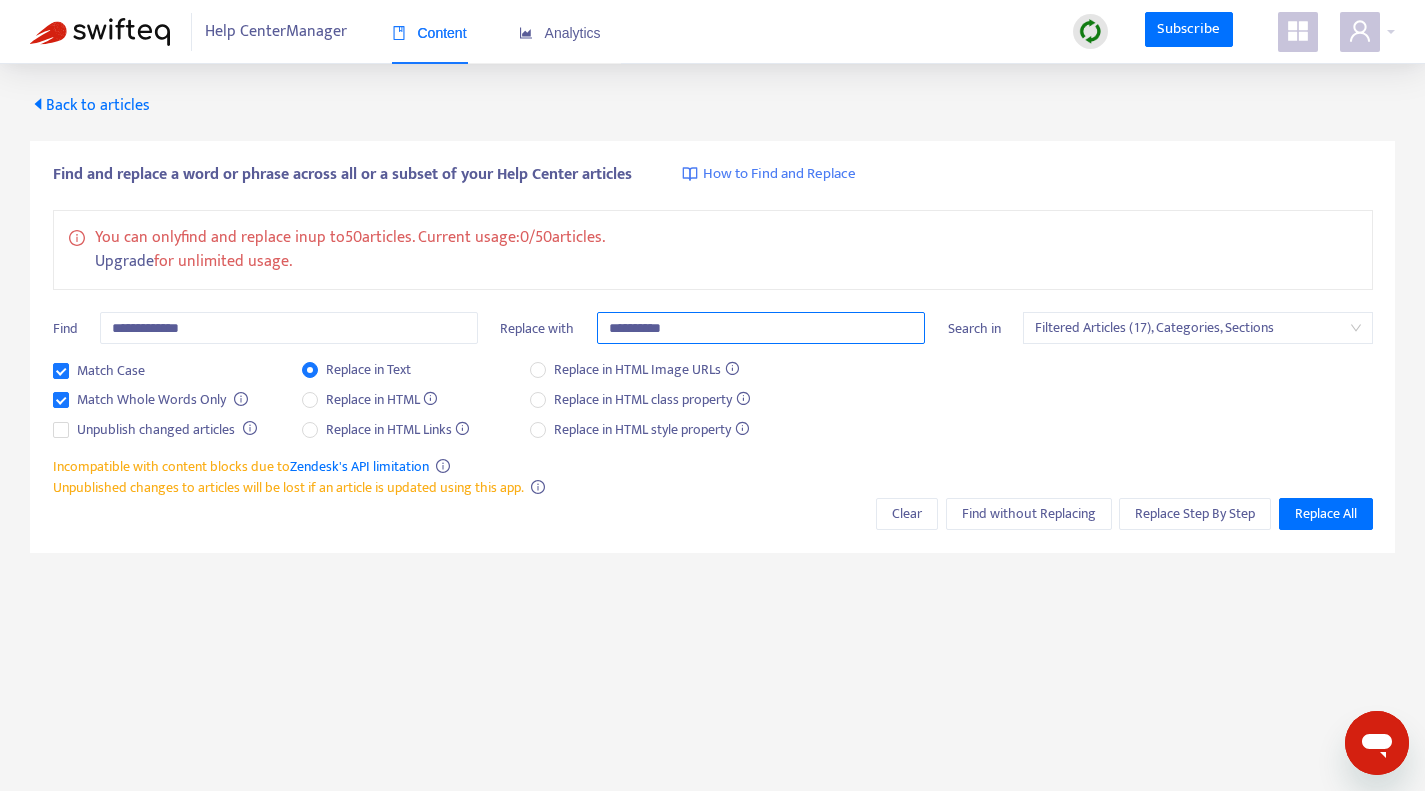 type on "**********" 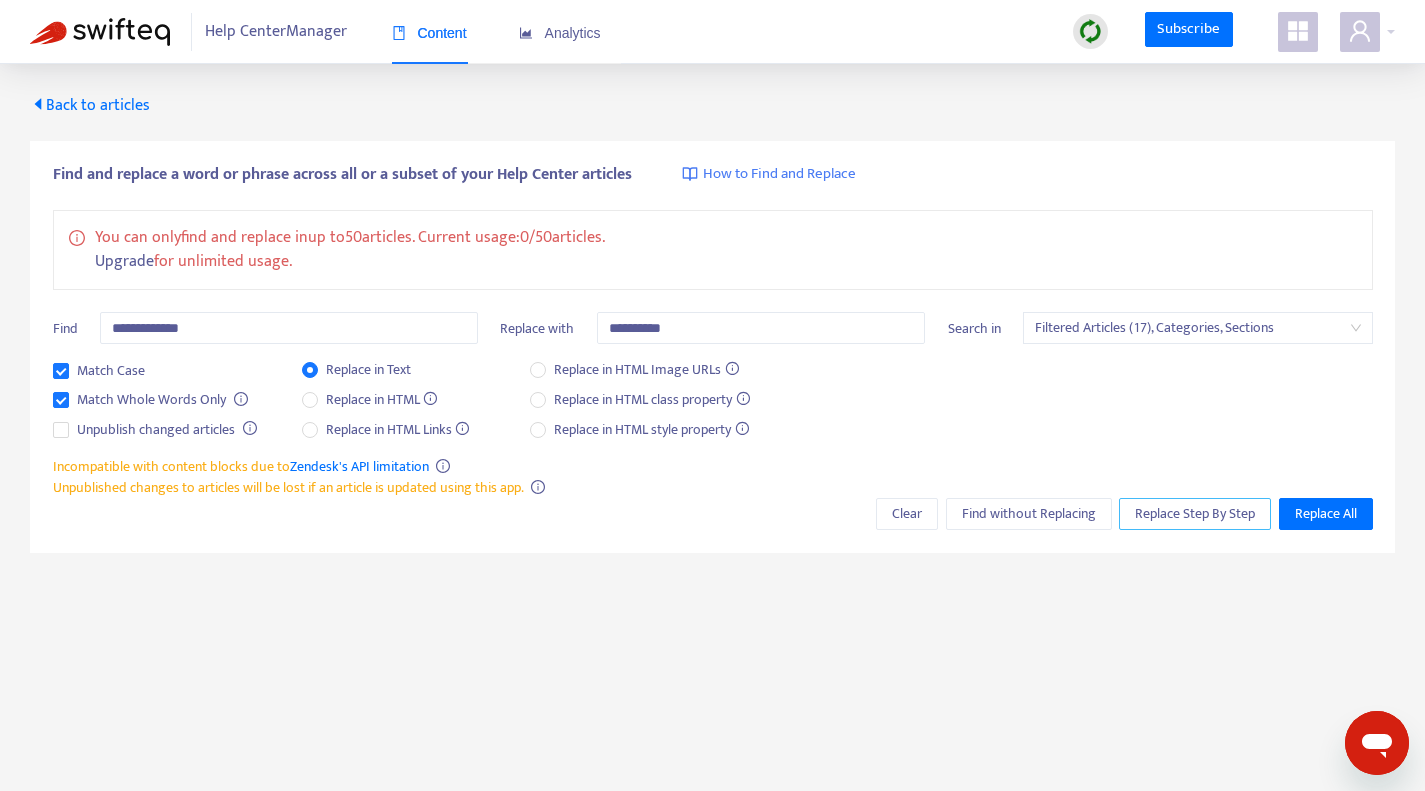 click on "Replace Step By Step" at bounding box center (1195, 514) 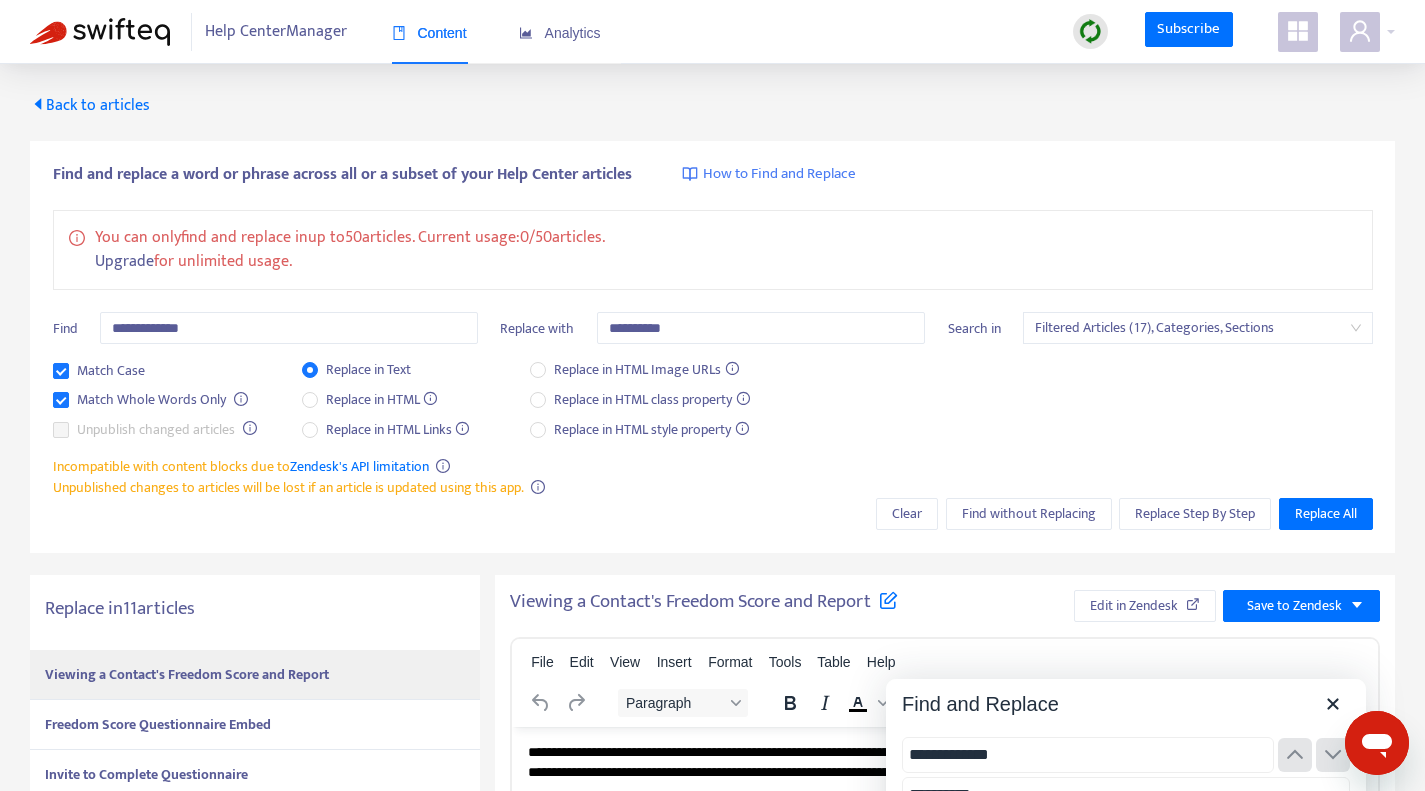 scroll, scrollTop: 0, scrollLeft: 0, axis: both 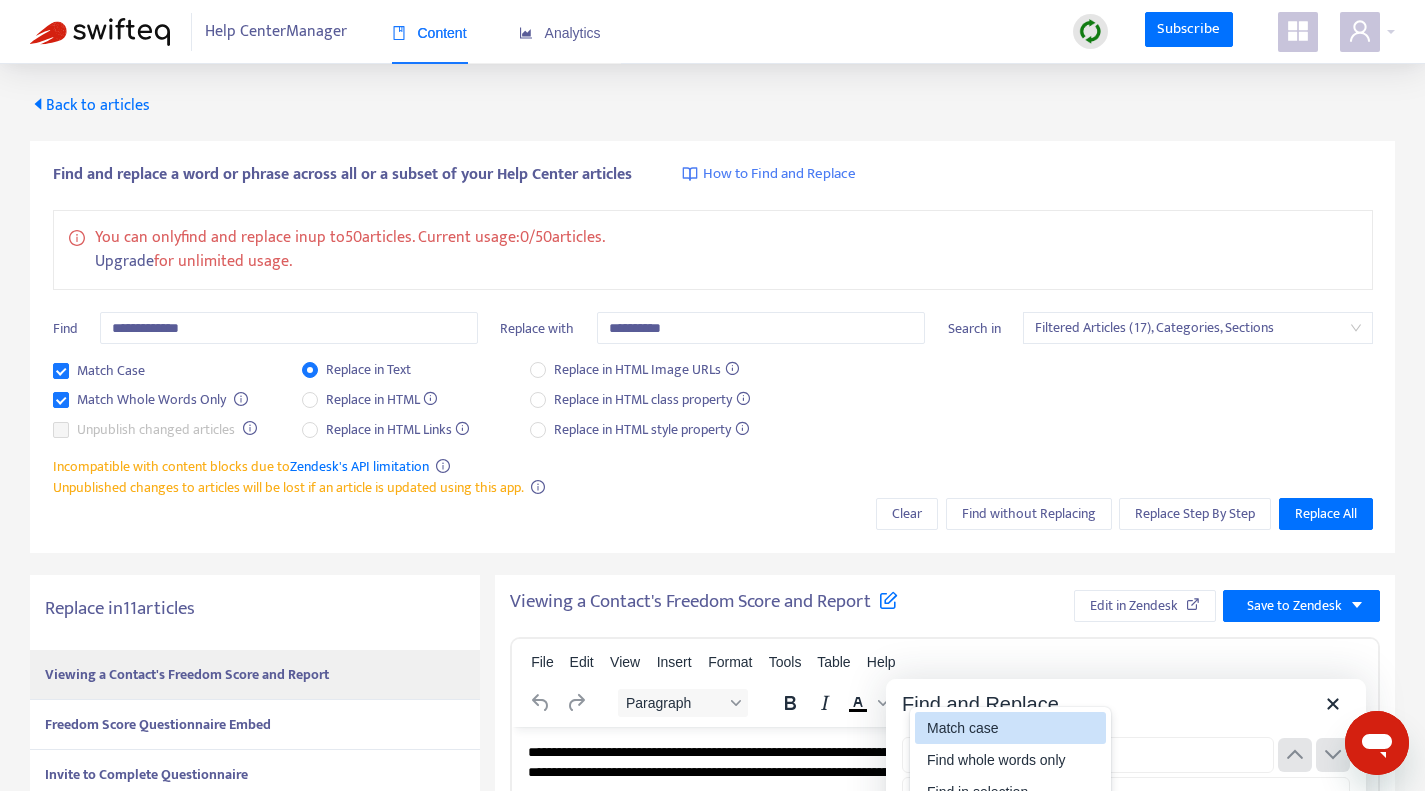 type on "**********" 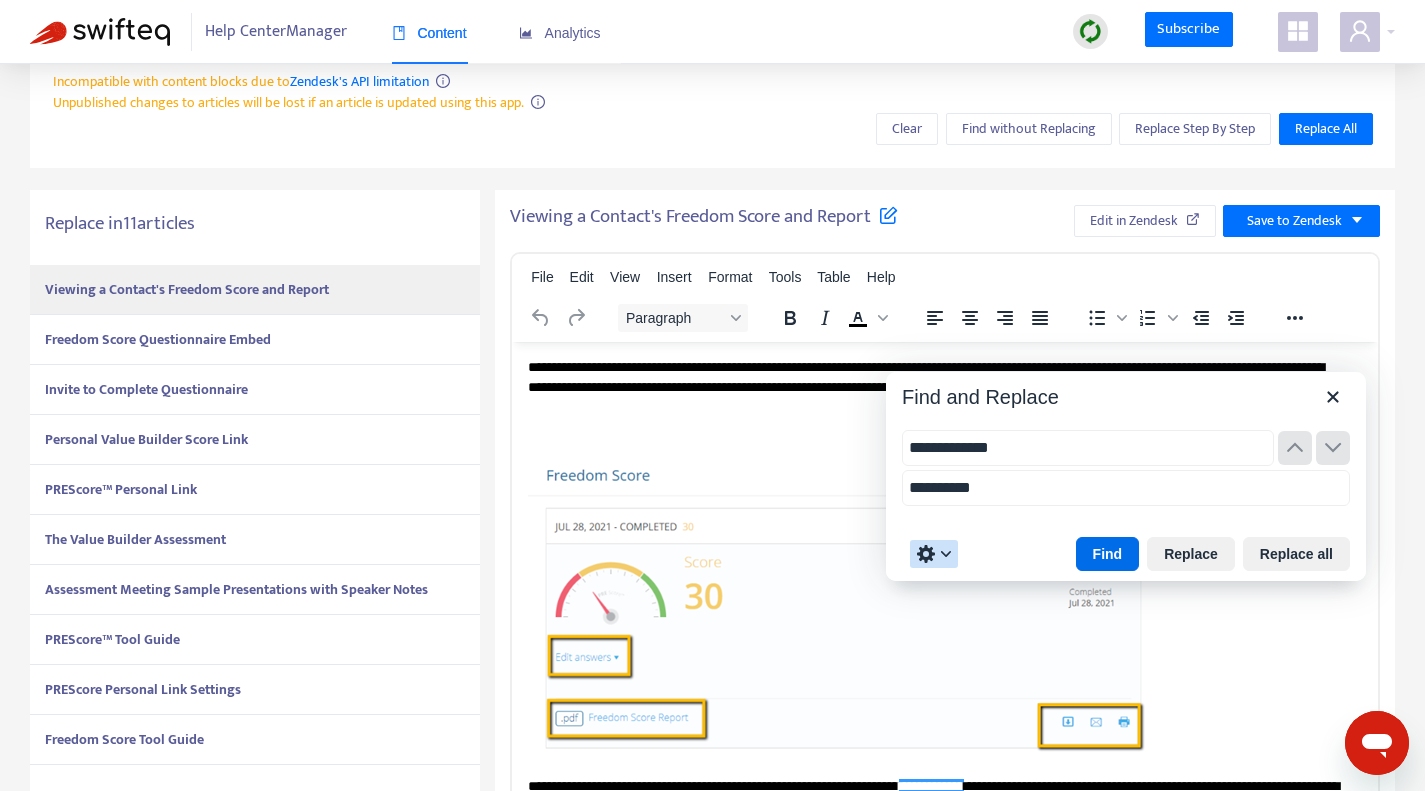 scroll, scrollTop: 387, scrollLeft: 0, axis: vertical 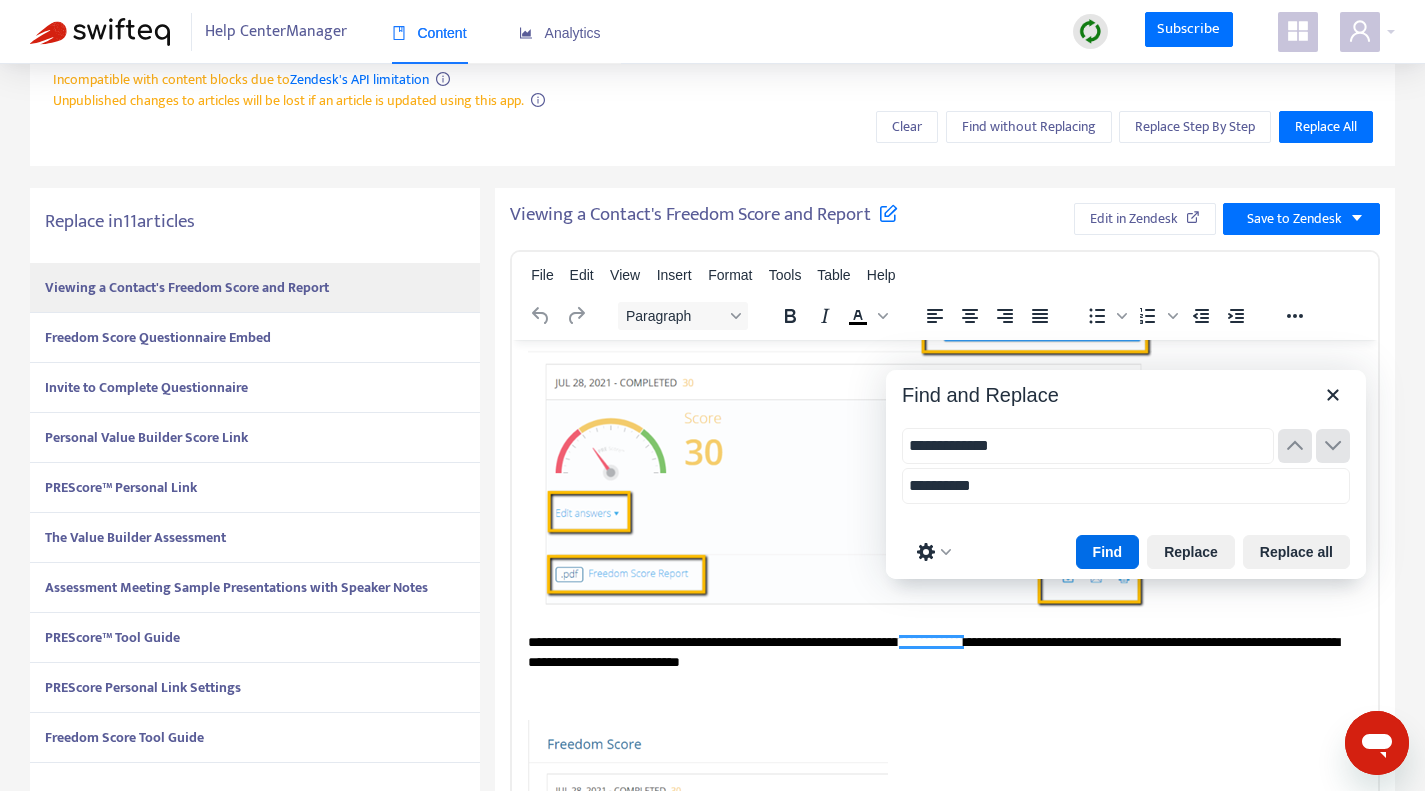 click on "**********" at bounding box center [931, 642] 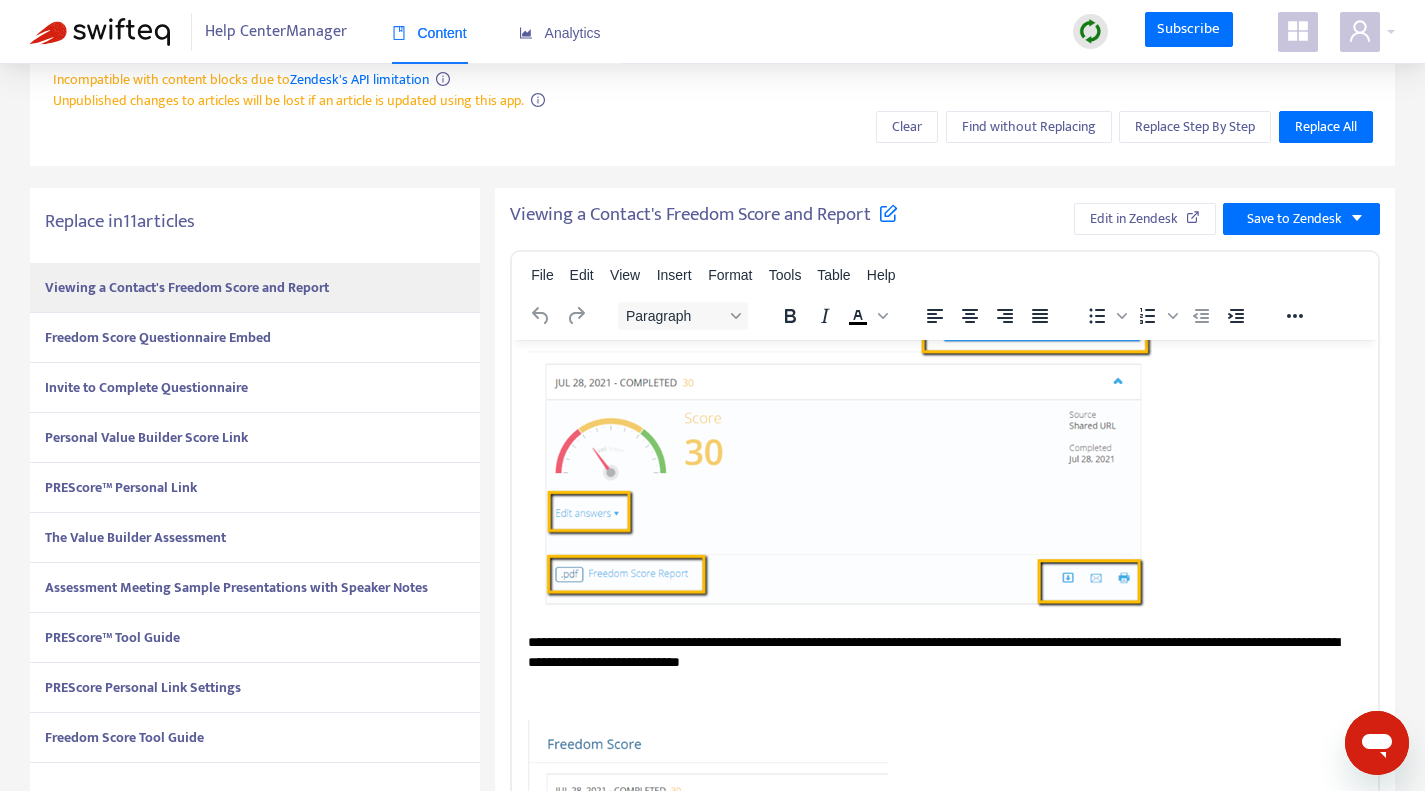 scroll, scrollTop: 142, scrollLeft: 0, axis: vertical 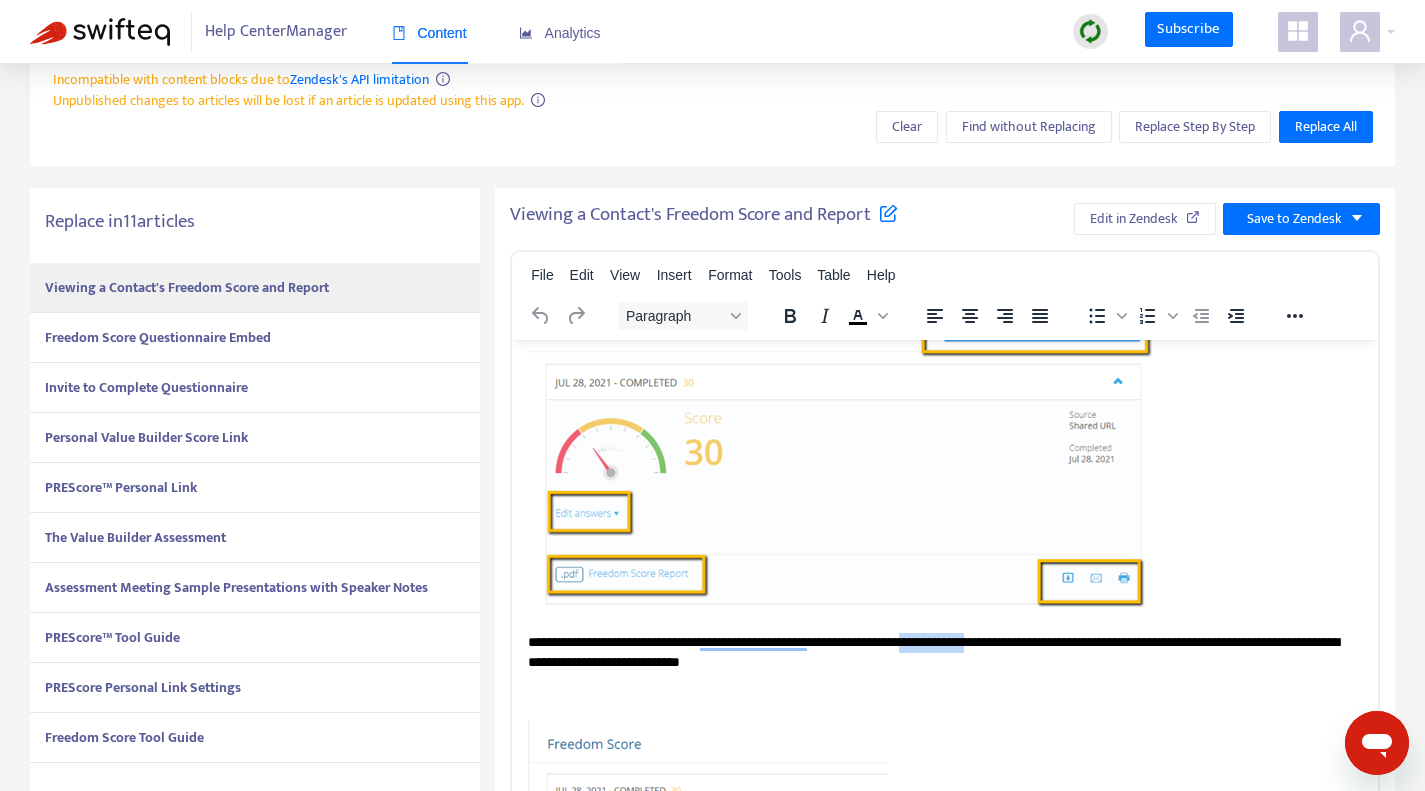 drag, startPoint x: 1082, startPoint y: 642, endPoint x: 1001, endPoint y: 640, distance: 81.02469 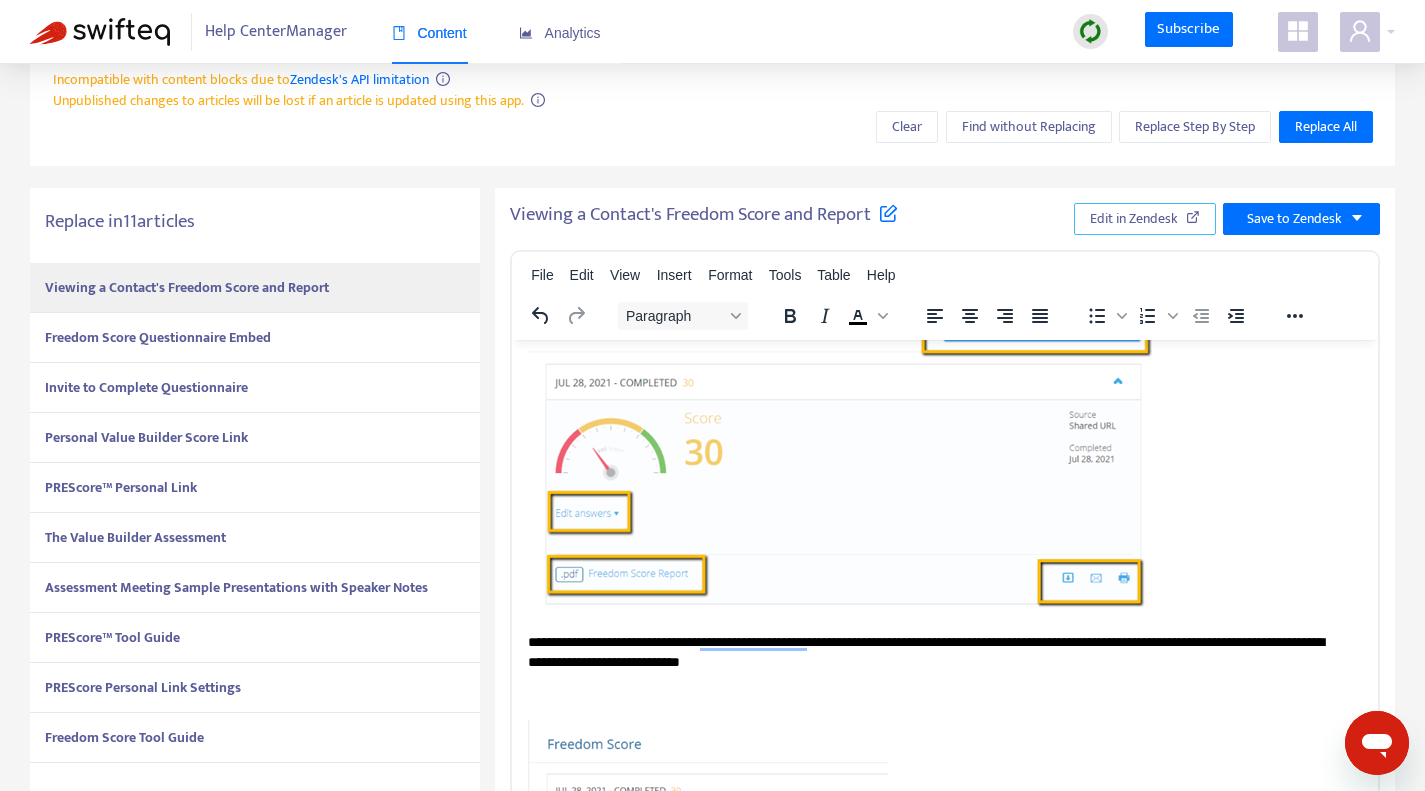 click on "Edit in Zendesk" at bounding box center (1145, 219) 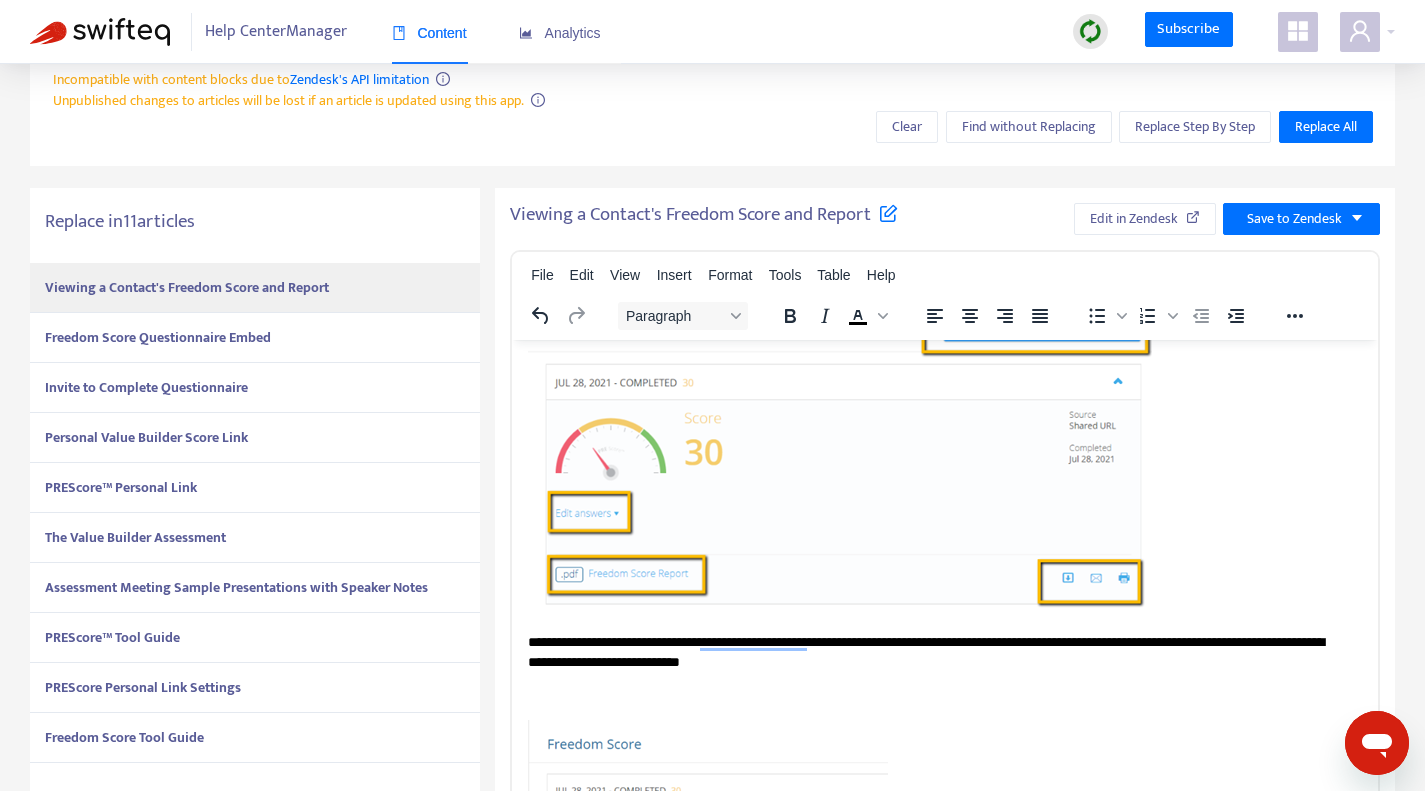 click on "Freedom Score Questionnaire Embed" at bounding box center [158, 337] 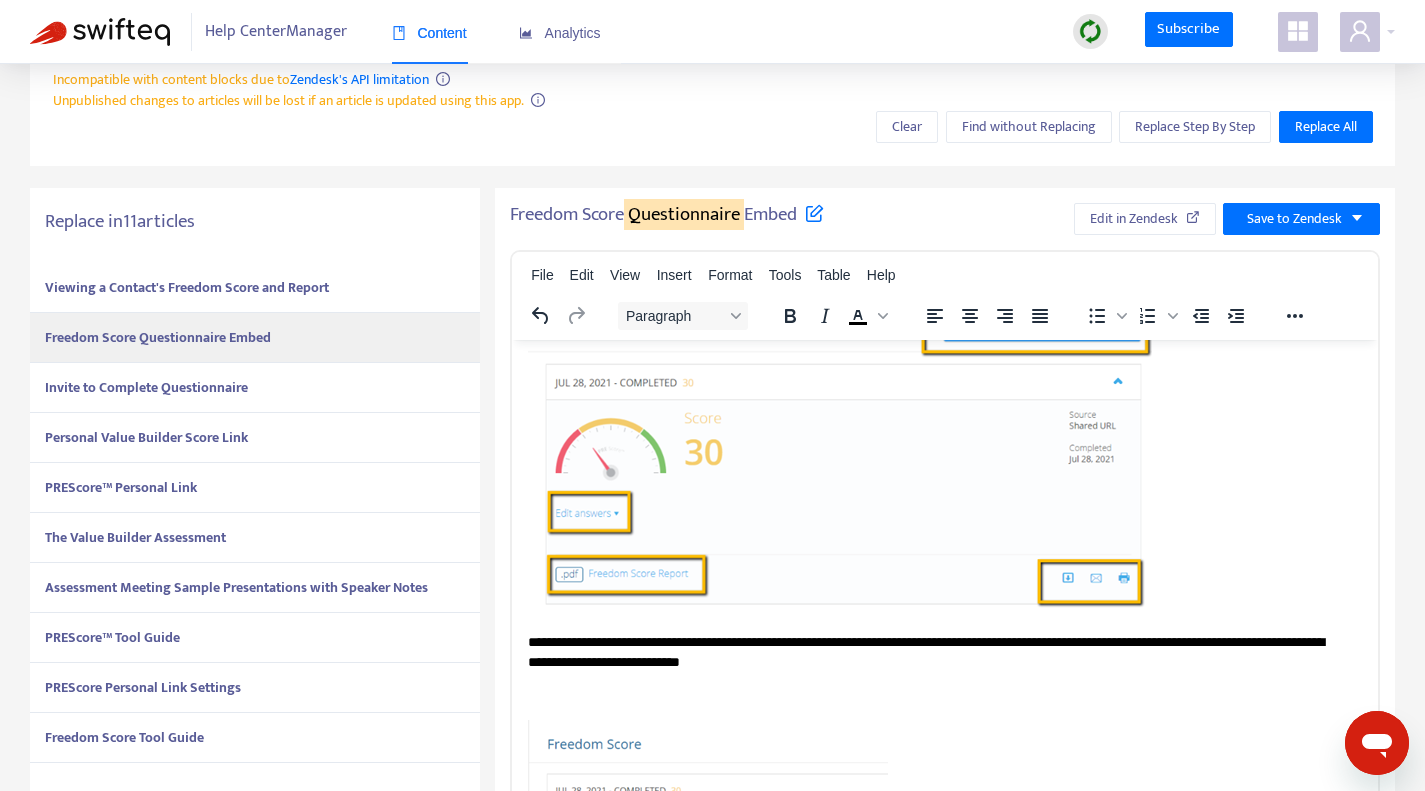 scroll, scrollTop: 0, scrollLeft: 0, axis: both 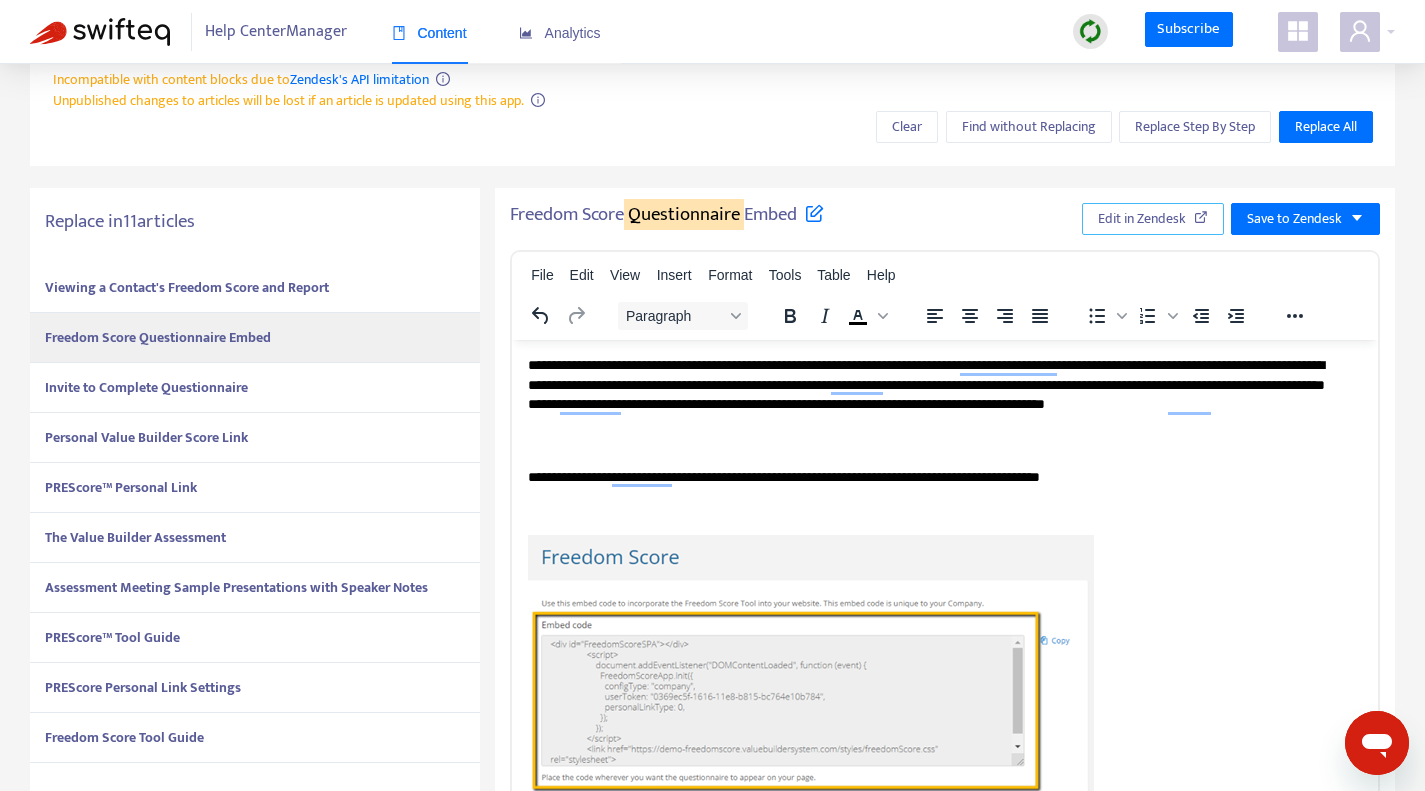 click on "Edit in Zendesk" at bounding box center [1142, 219] 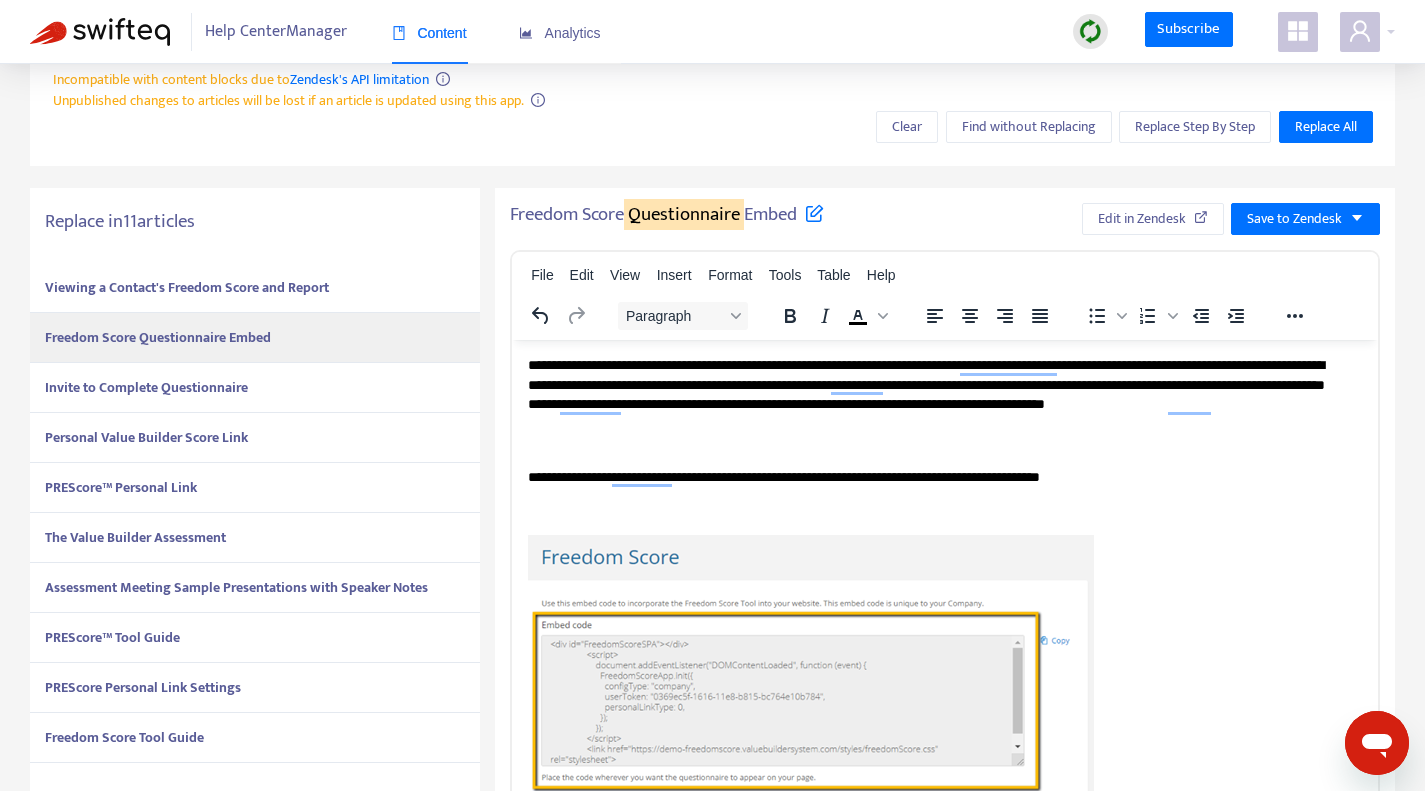 click on "Invite to Complete Questionnaire" at bounding box center (146, 387) 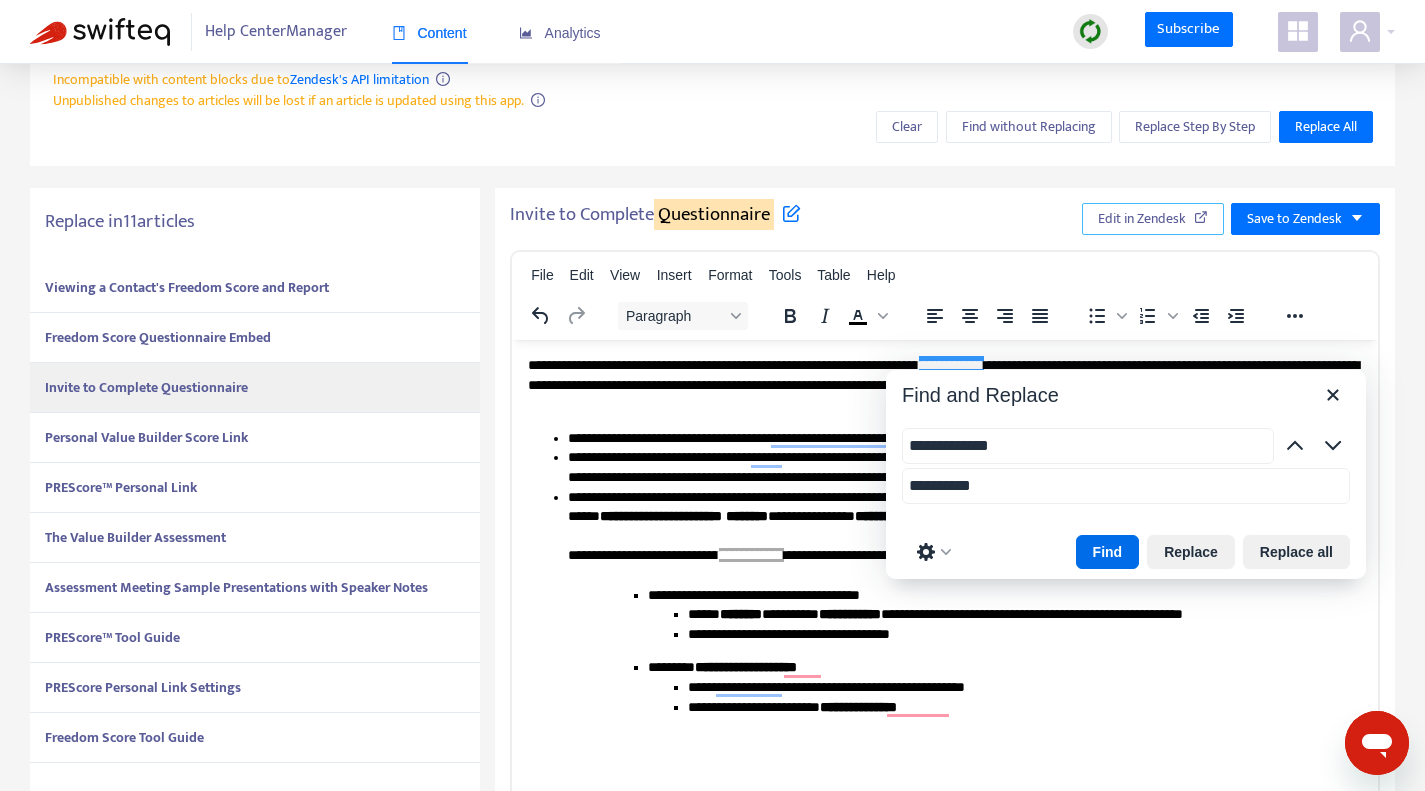 click on "Edit in Zendesk" at bounding box center [1142, 219] 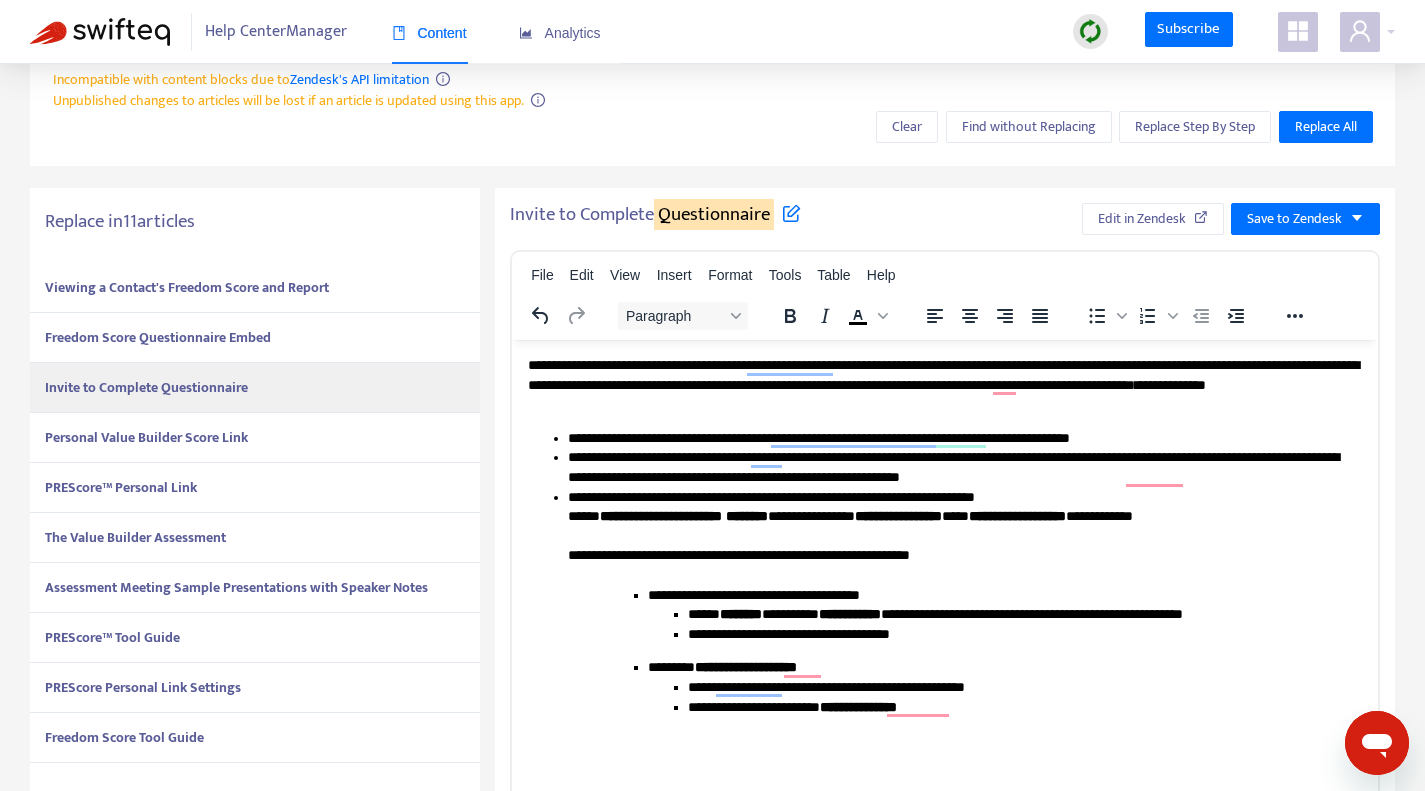 click on "Personal Value Builder Score Link" at bounding box center (255, 438) 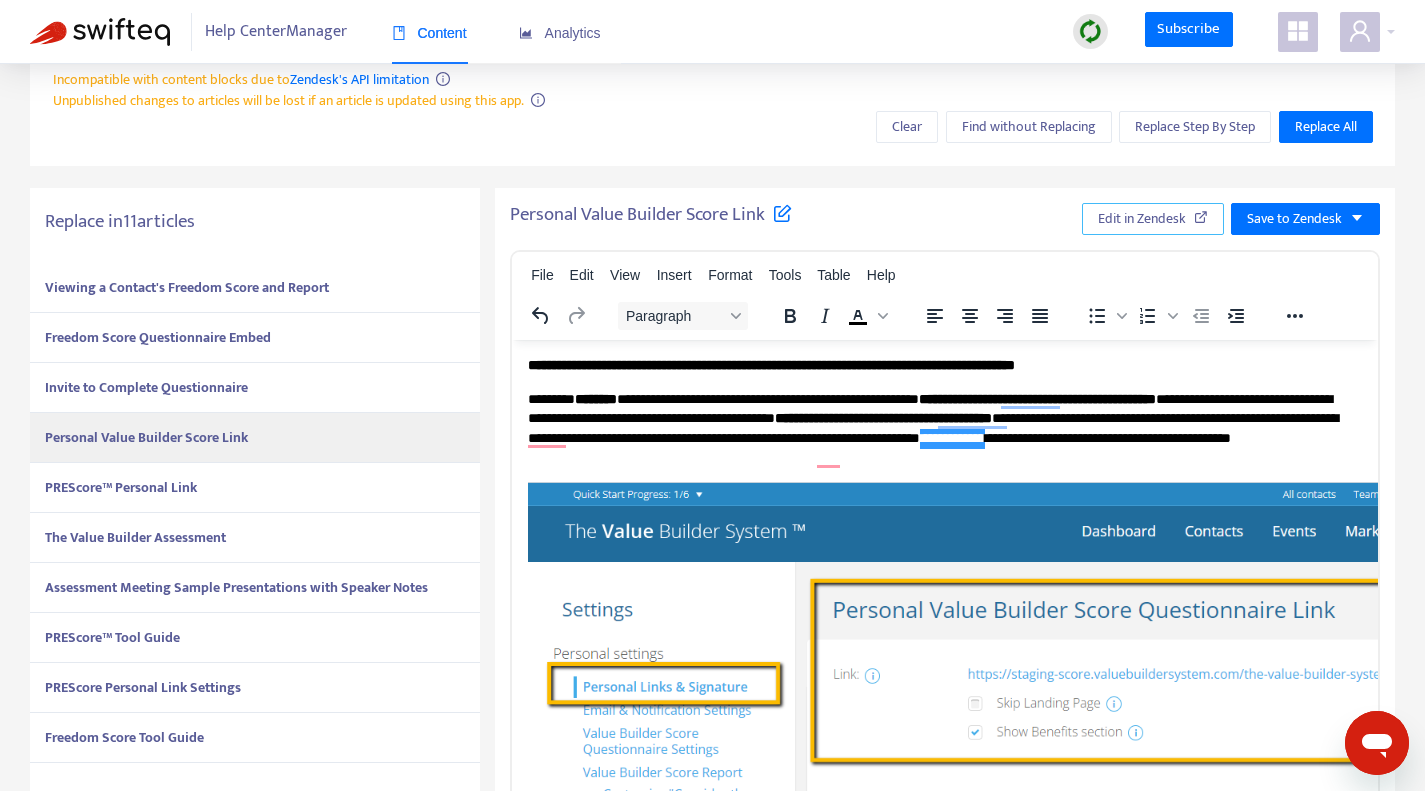 click on "Edit in Zendesk" at bounding box center [1142, 219] 